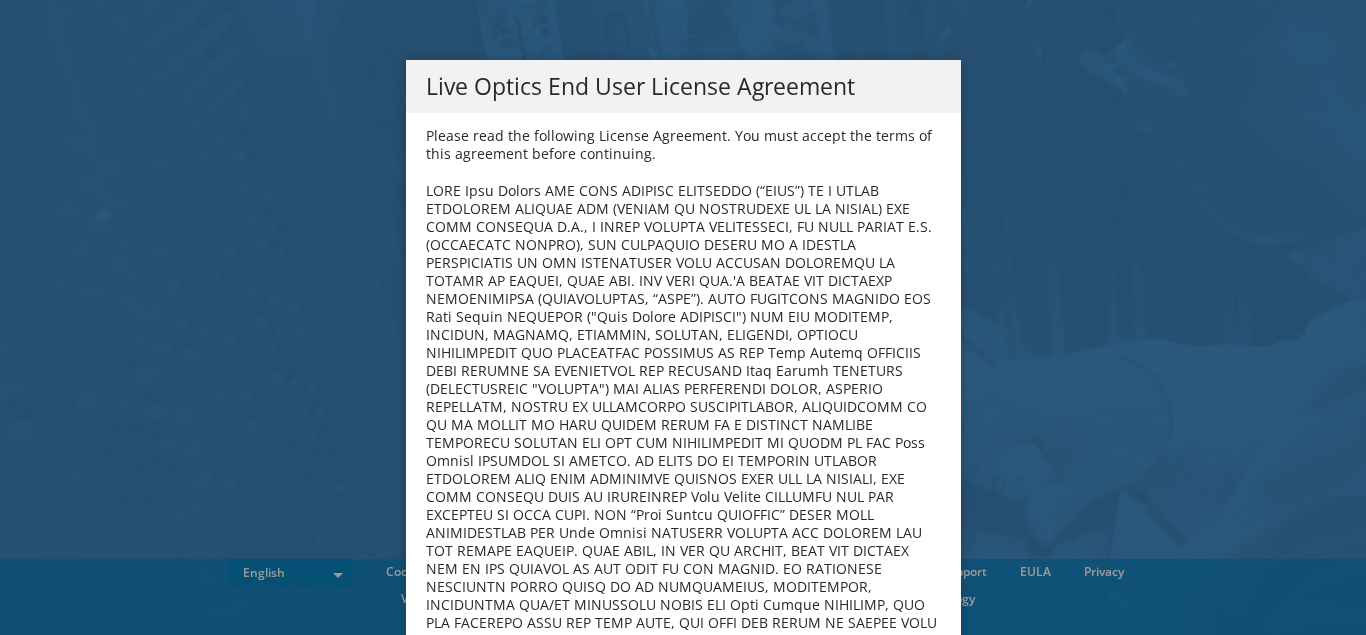 scroll, scrollTop: 0, scrollLeft: 0, axis: both 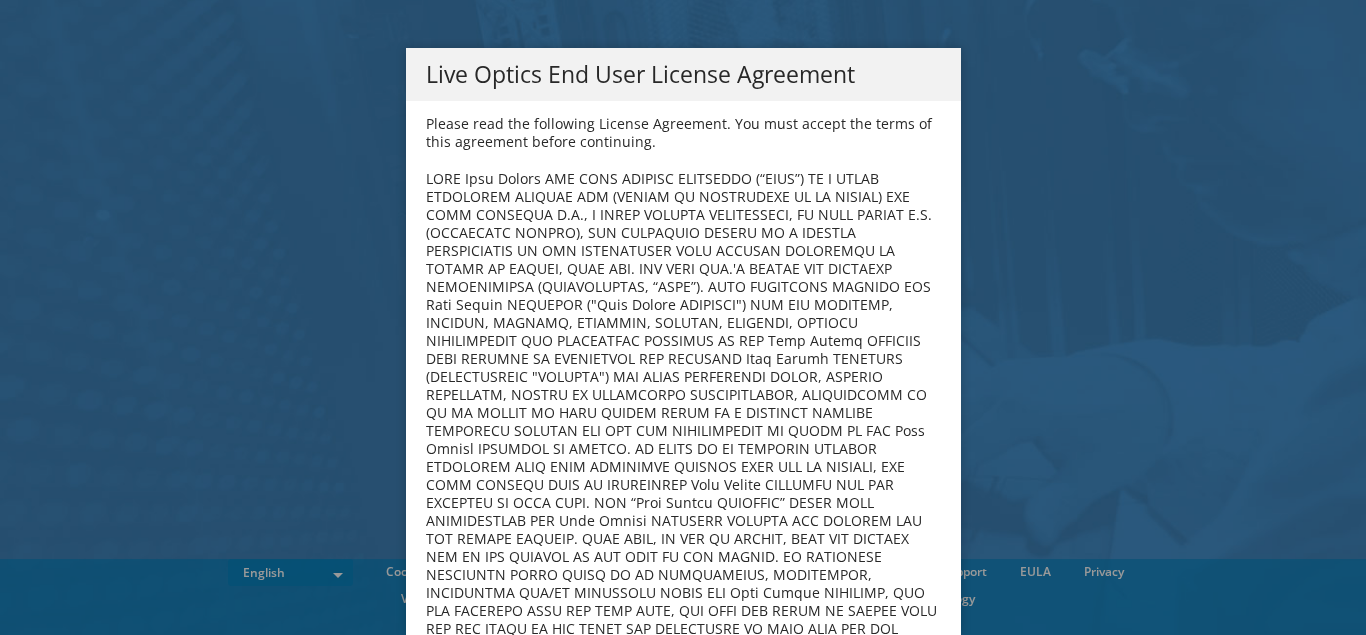 click at bounding box center (682, 475) 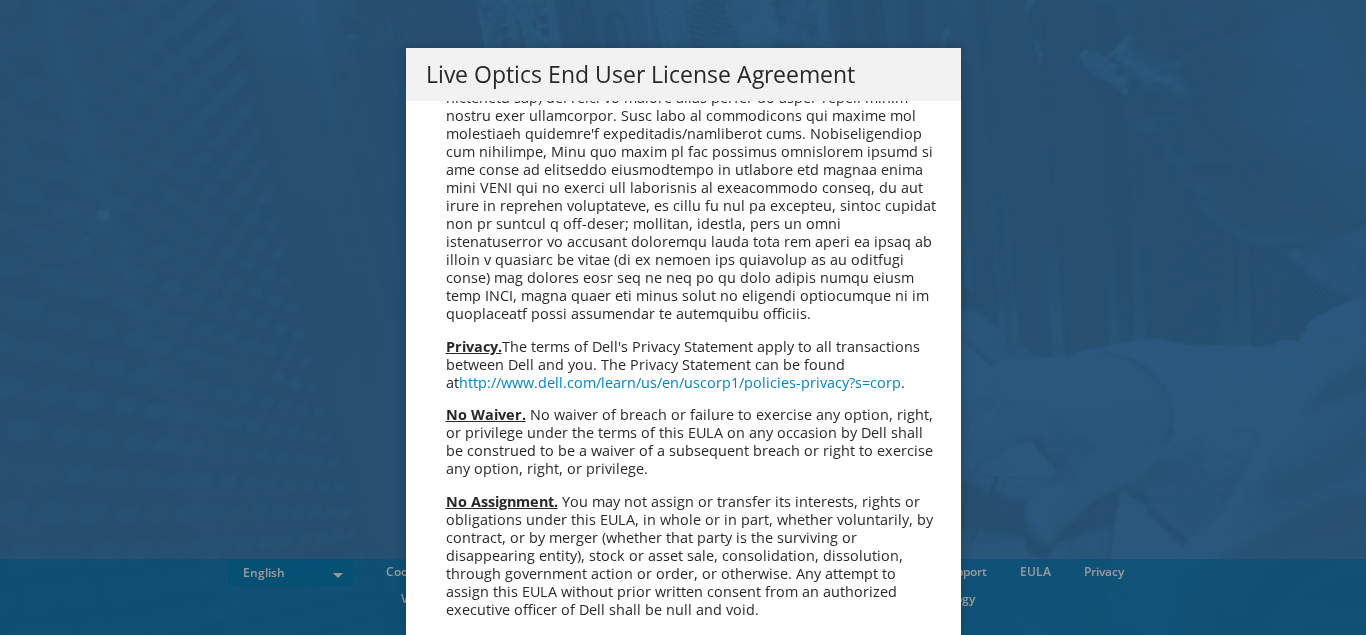 scroll, scrollTop: 7329, scrollLeft: 0, axis: vertical 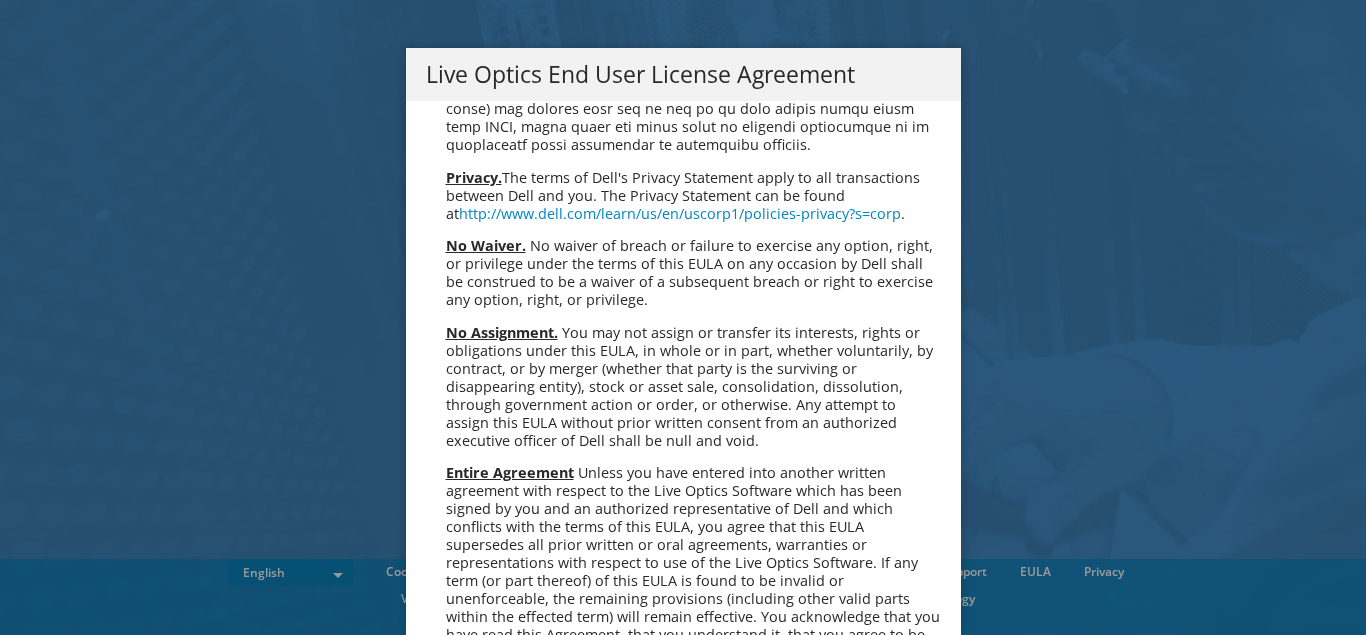 click on "Accept" at bounding box center (477, 792) 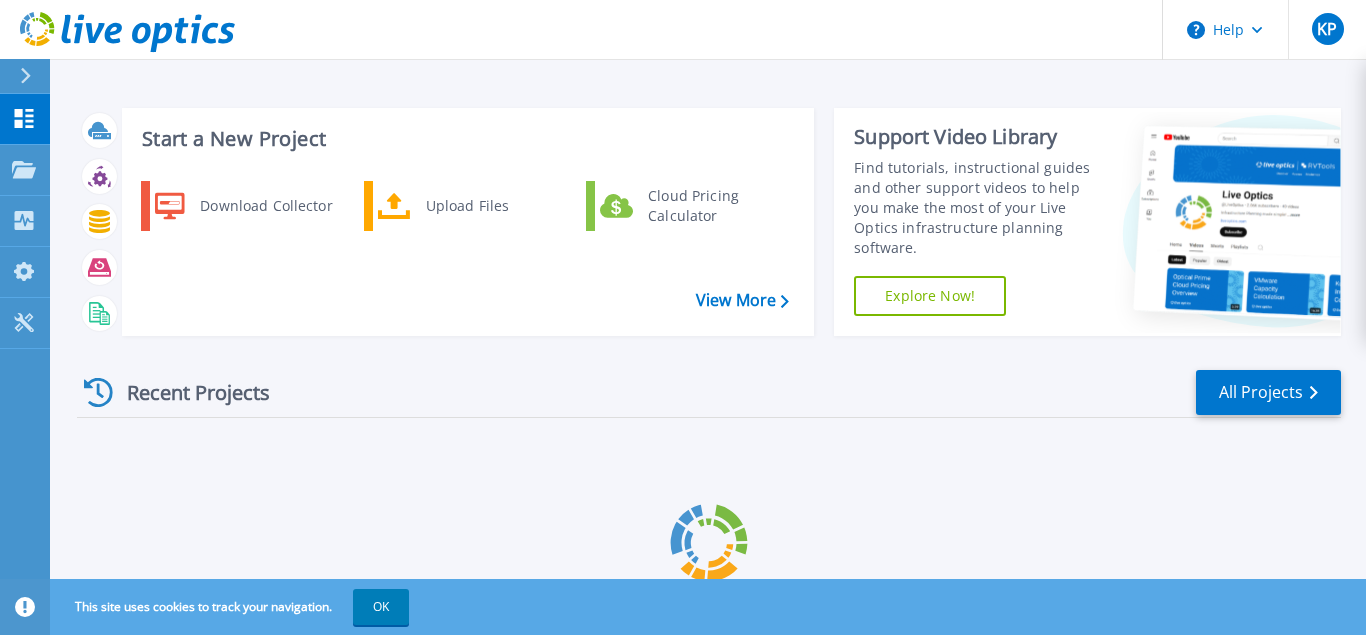 scroll, scrollTop: 0, scrollLeft: 0, axis: both 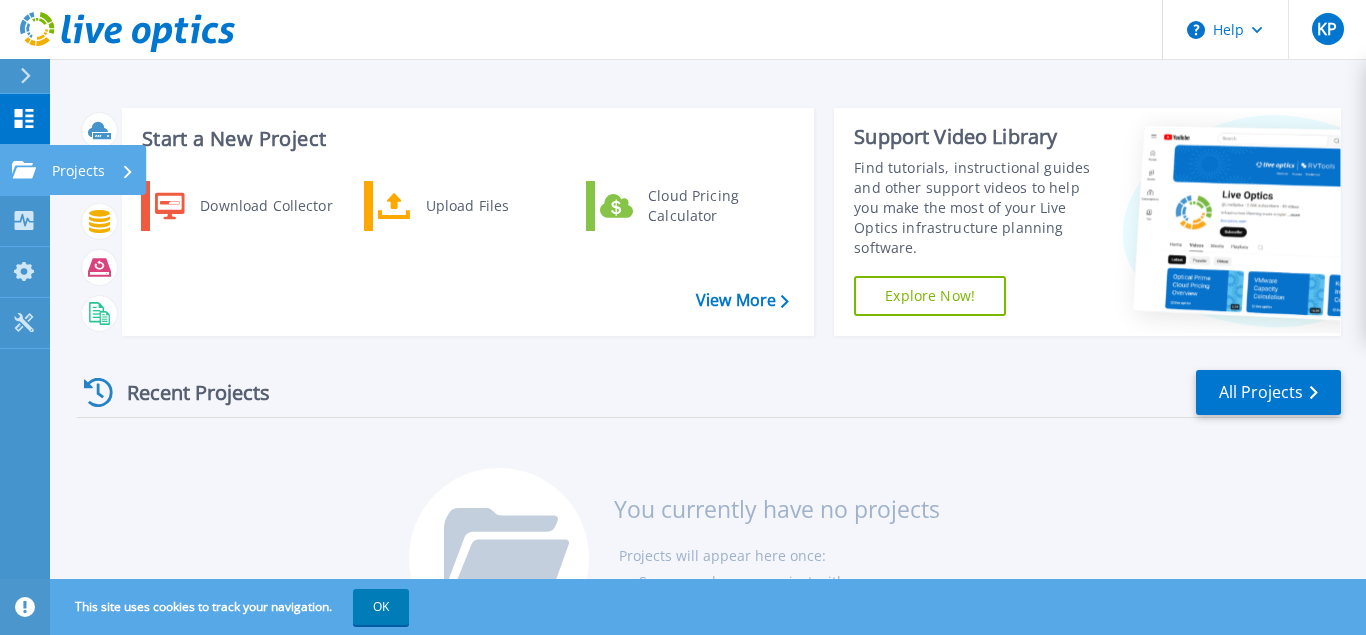 click 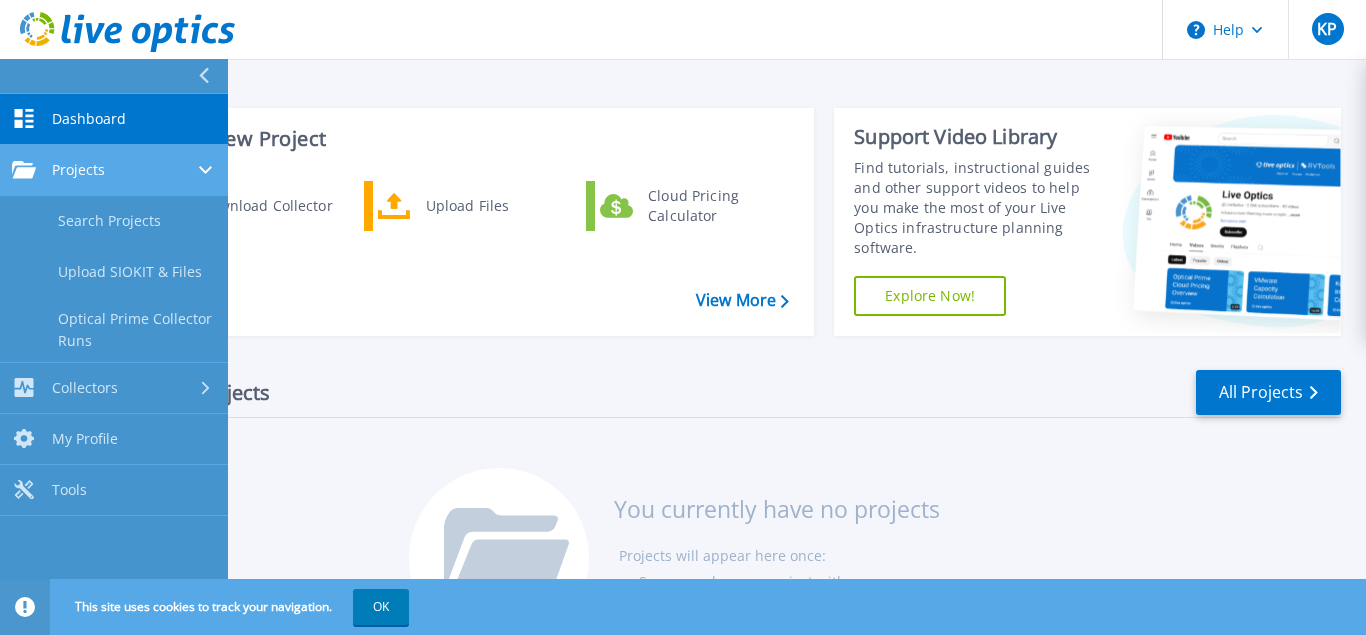 click on "Projects" at bounding box center (114, 170) 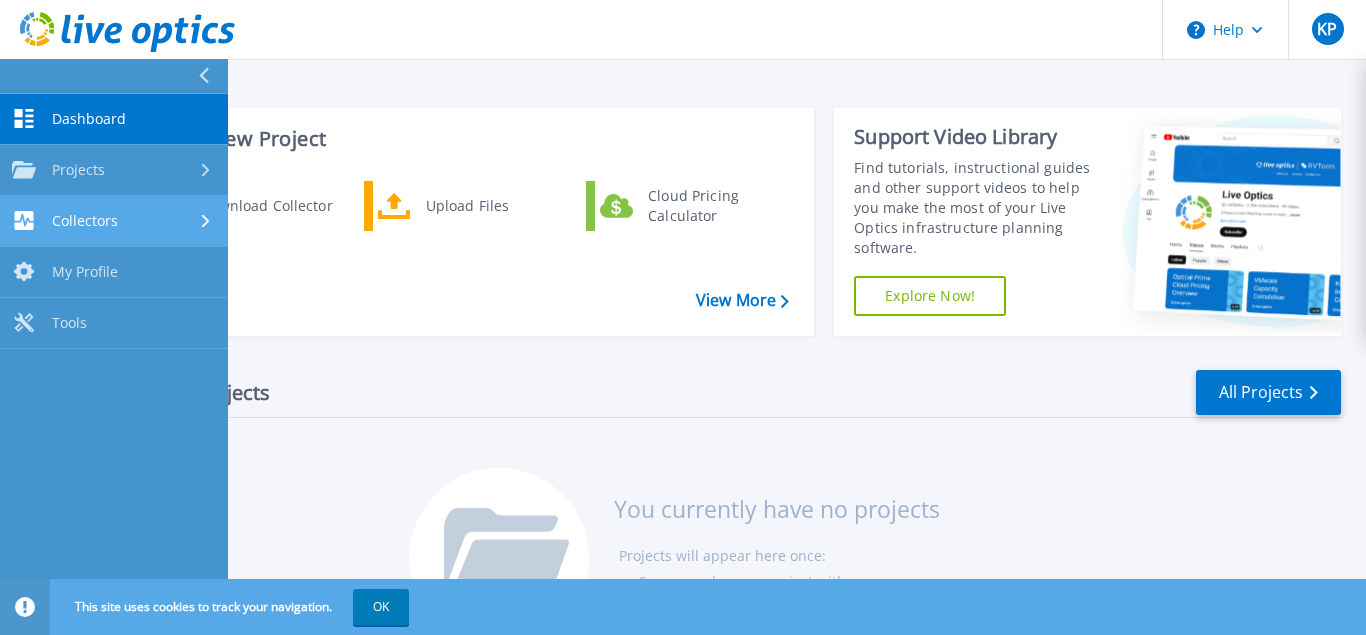 click on "Collectors Collectors" at bounding box center [114, 221] 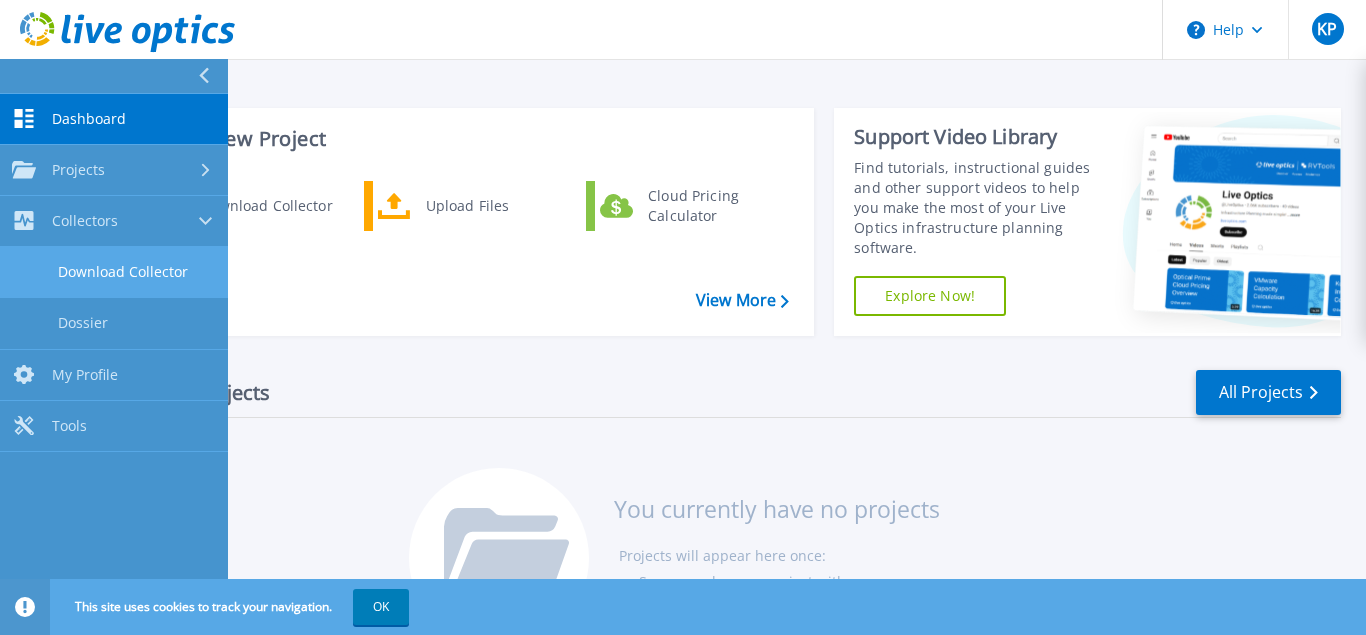 click on "Download Collector" at bounding box center (114, 272) 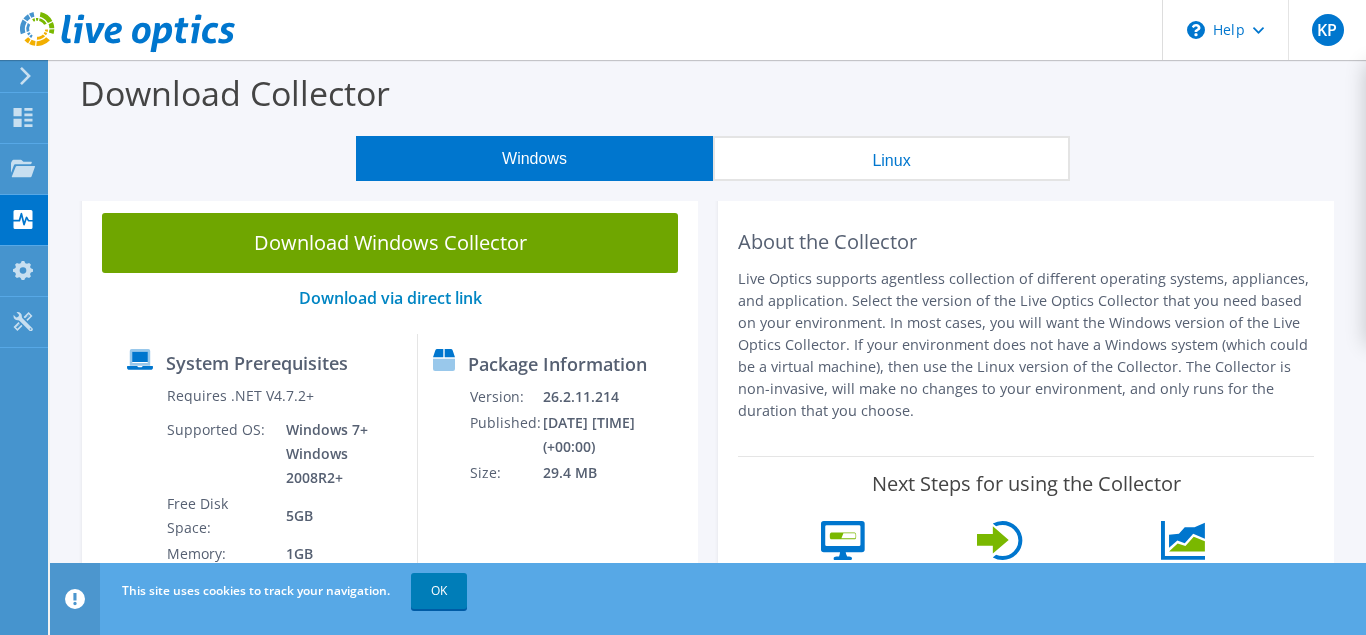scroll, scrollTop: 0, scrollLeft: 0, axis: both 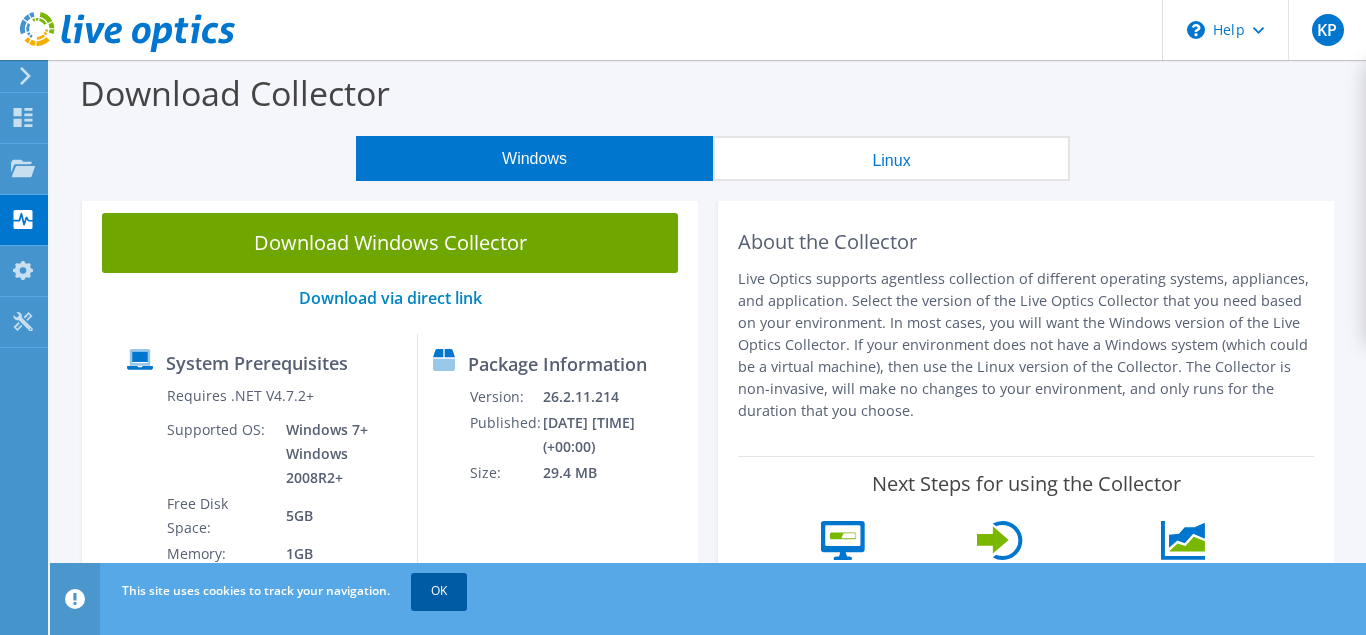 click on "OK" at bounding box center [439, 591] 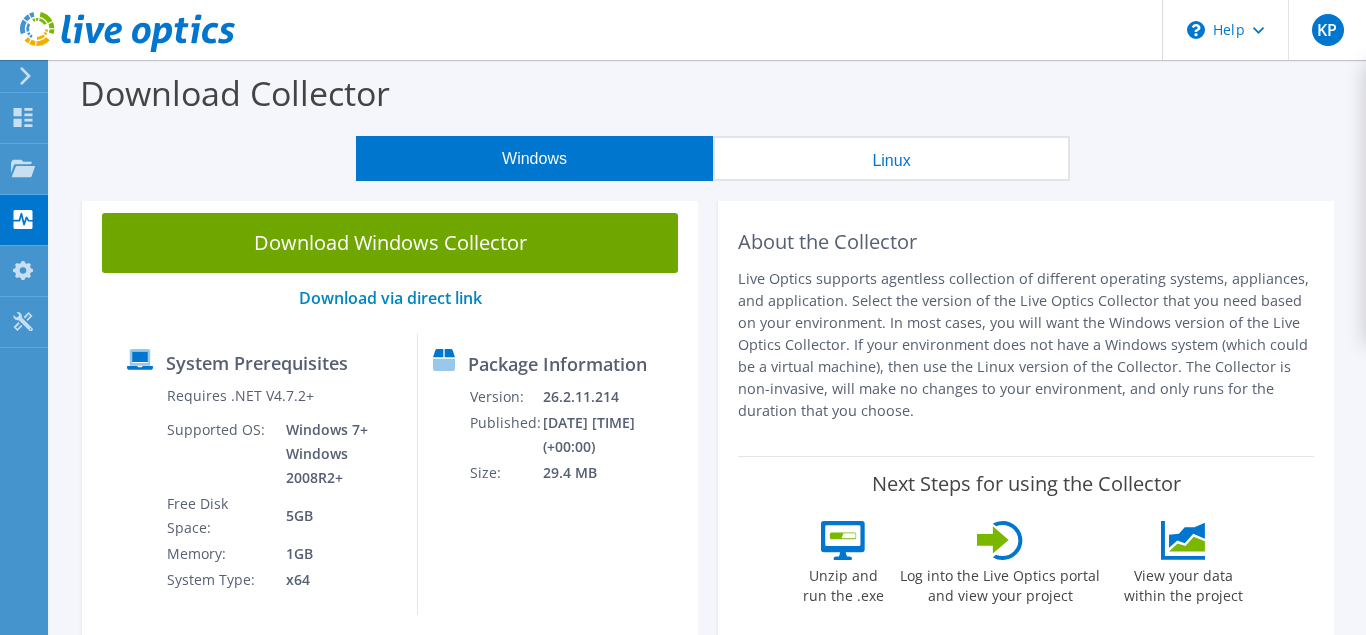 click on "Windows 7+ Windows 2008R2+" at bounding box center [336, 454] 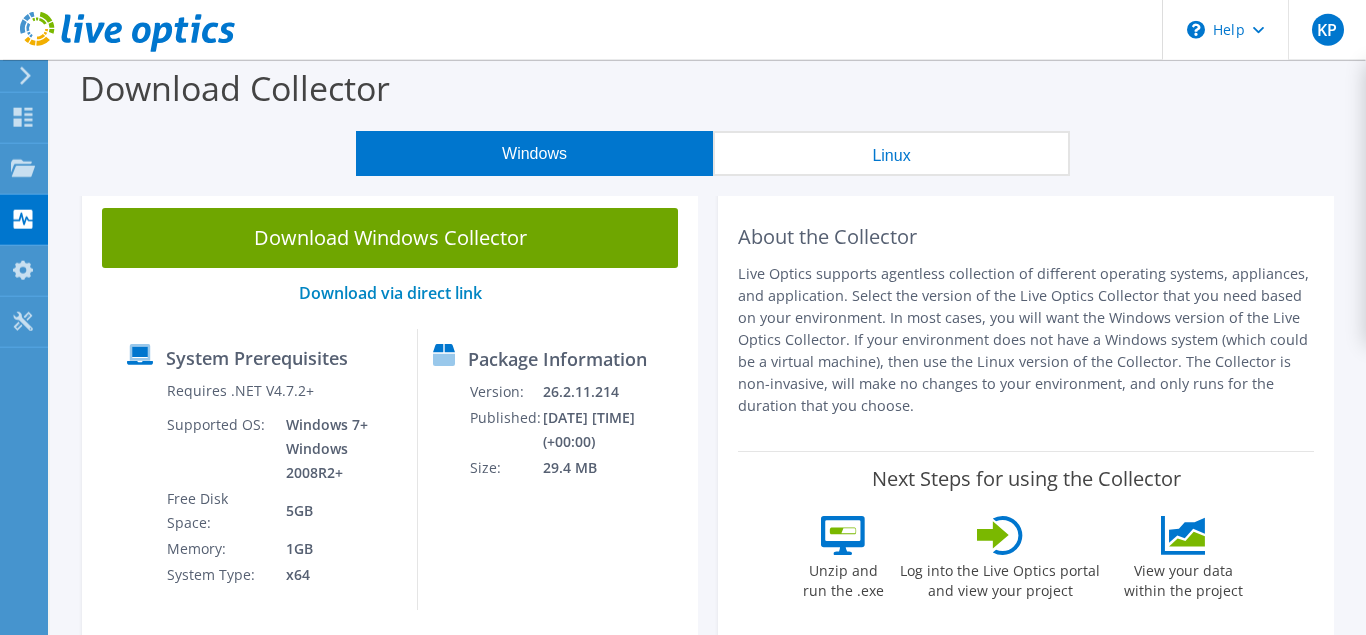 scroll, scrollTop: 0, scrollLeft: 0, axis: both 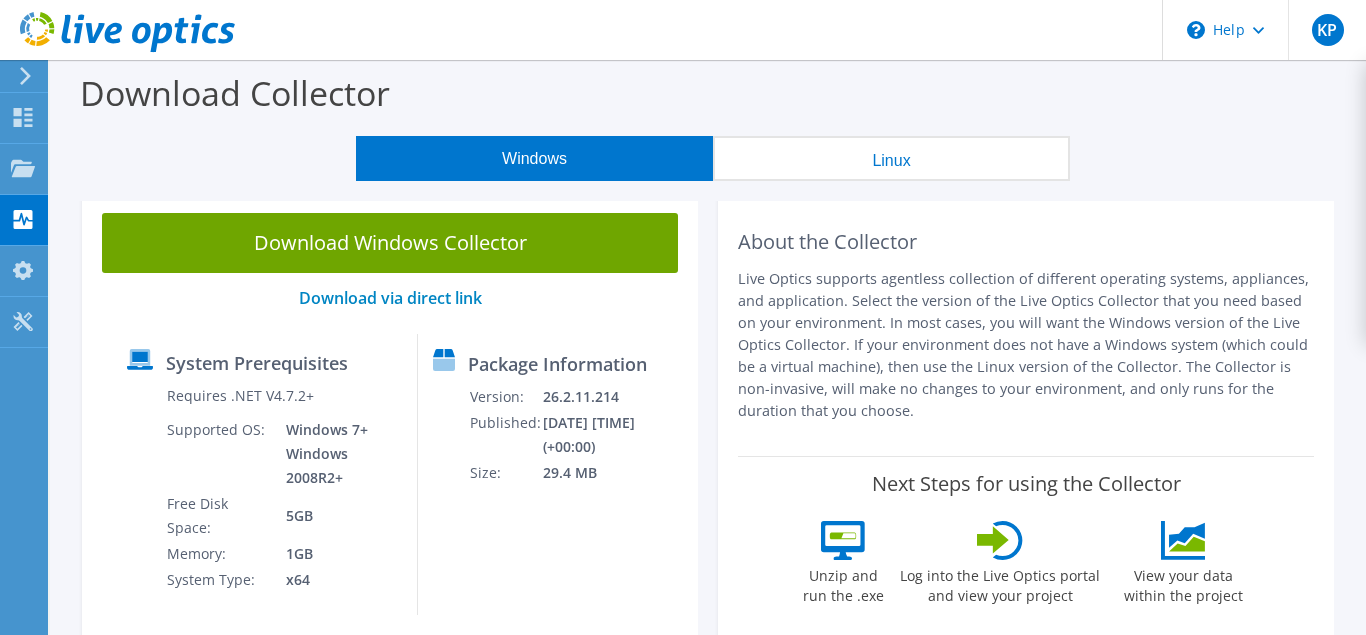 click on "Windows 7+ Windows 2008R2+" at bounding box center (336, 454) 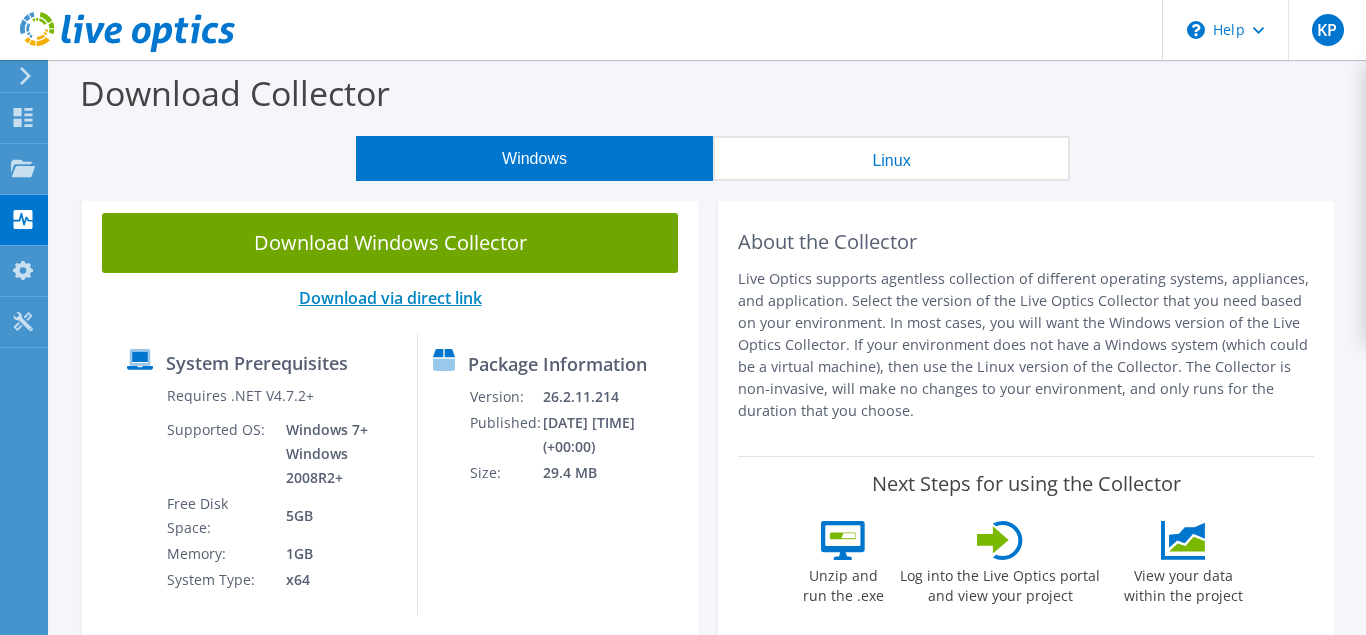 click on "Download via direct link" at bounding box center [390, 298] 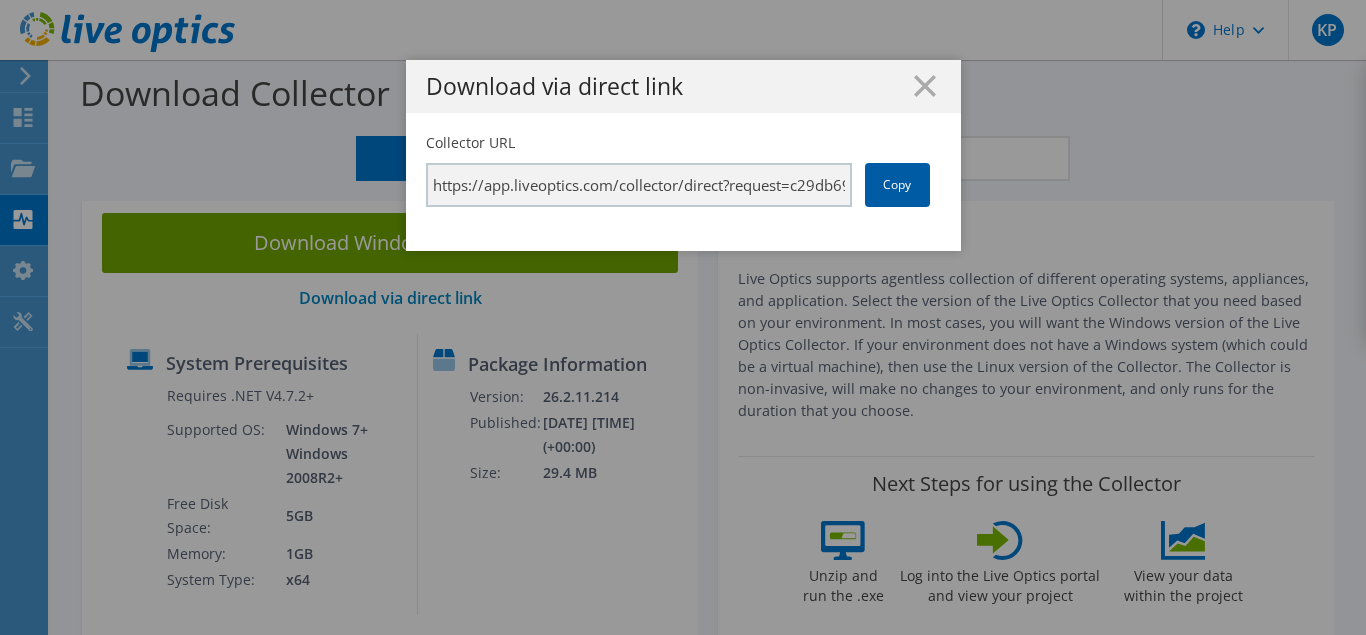 click on "Copy" at bounding box center [897, 185] 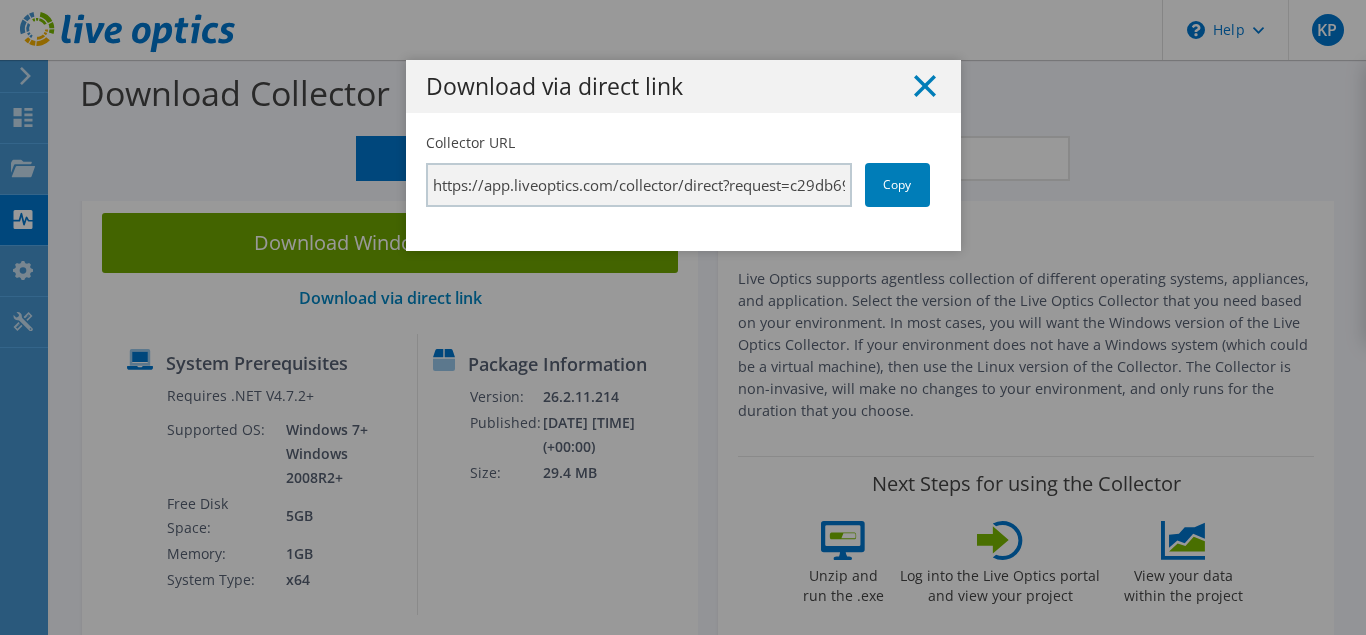 click 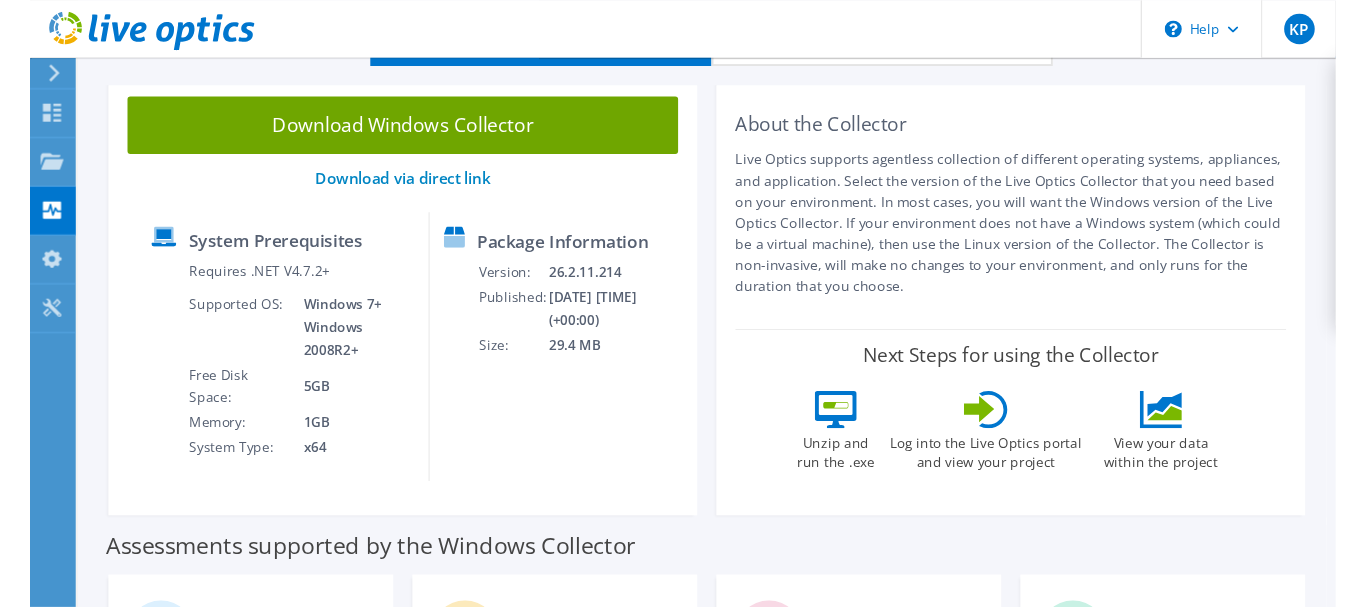 scroll, scrollTop: 0, scrollLeft: 0, axis: both 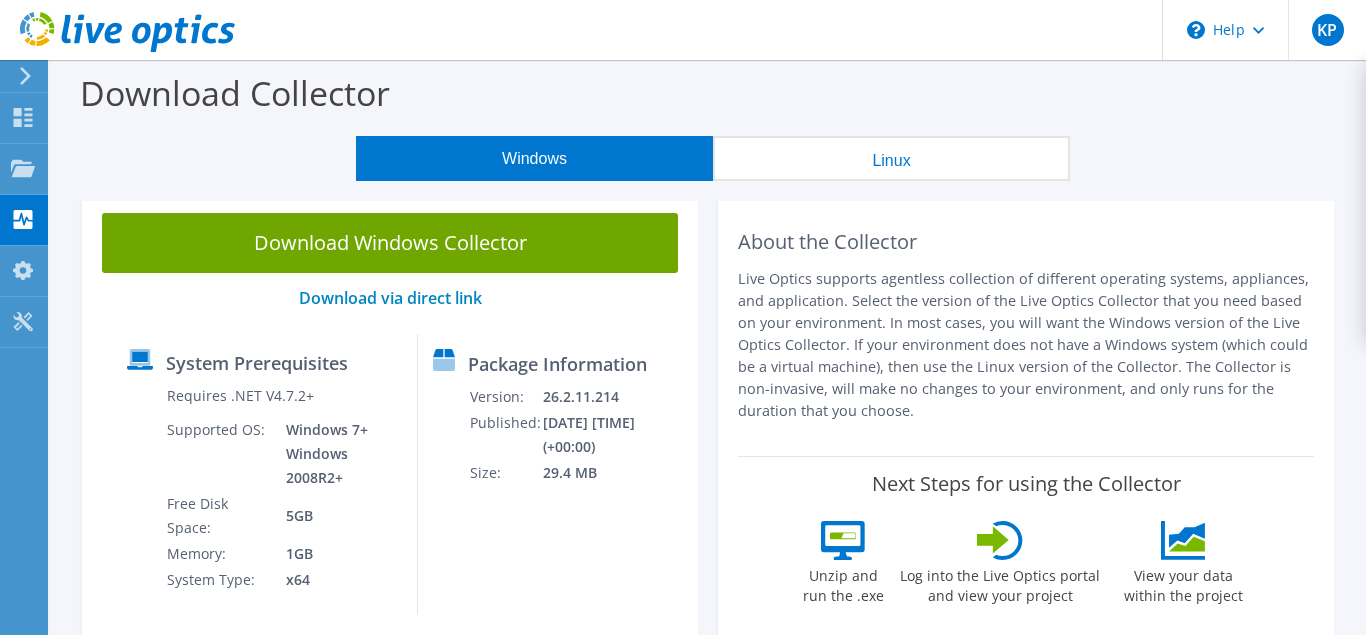 click on "Package Information
Version:
26.2.11.214
Published:
7/17/2025 11:31:26 AM  (+00:00)
Size:
29.4 MB" at bounding box center [543, 474] 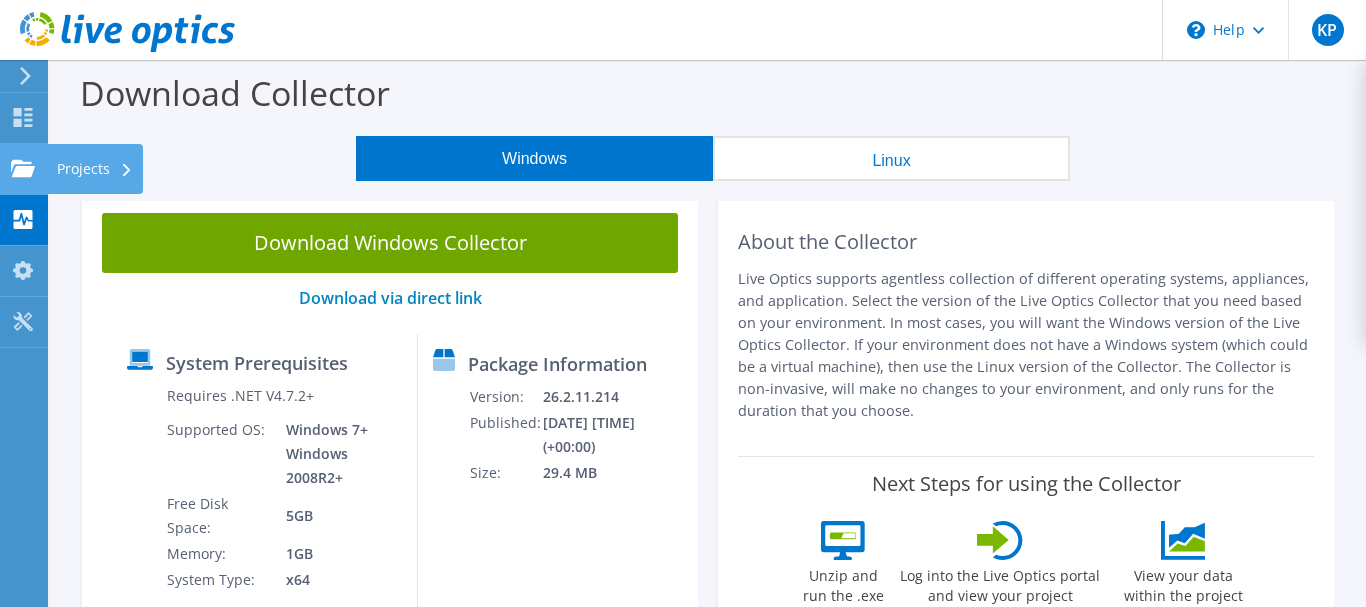 click 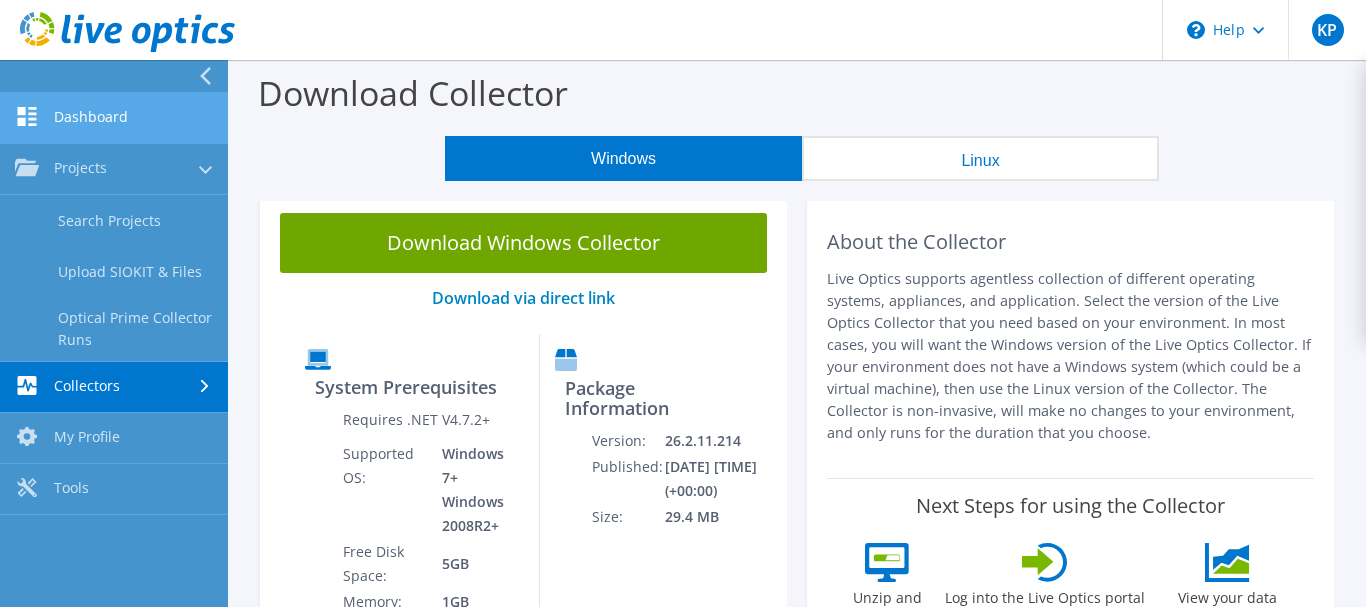 click on "Dashboard" at bounding box center (114, 118) 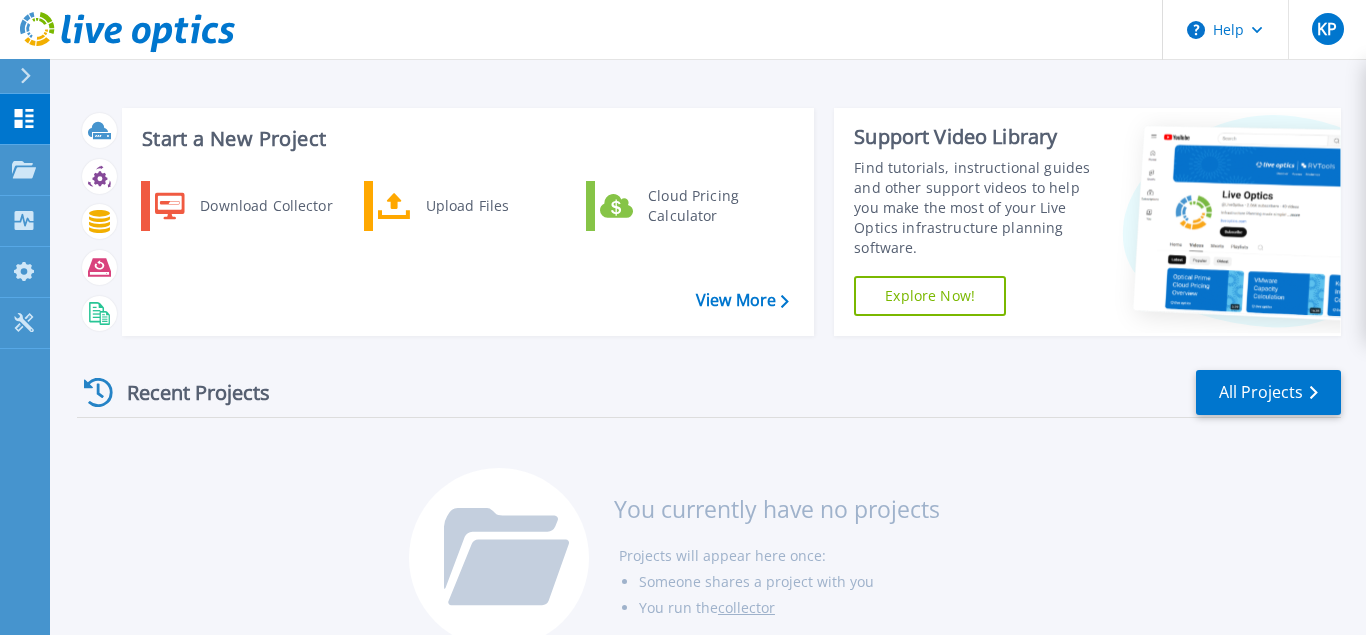 scroll, scrollTop: 0, scrollLeft: 0, axis: both 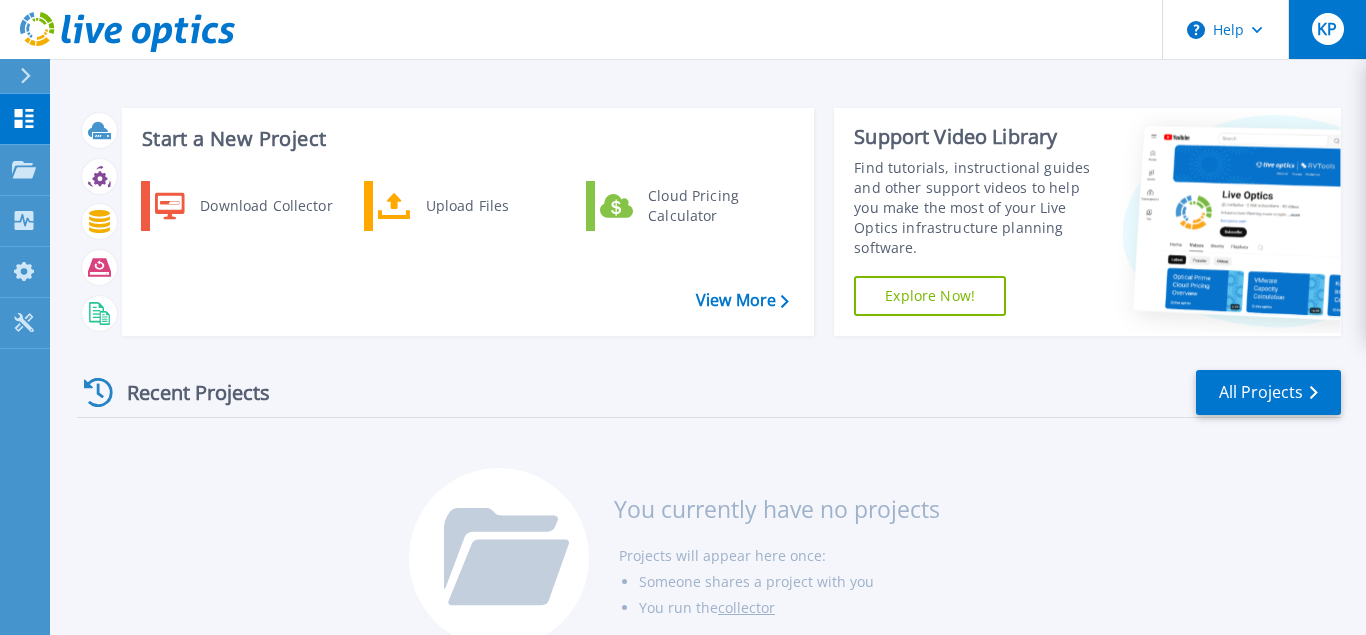 click on "KP" at bounding box center [1327, 29] 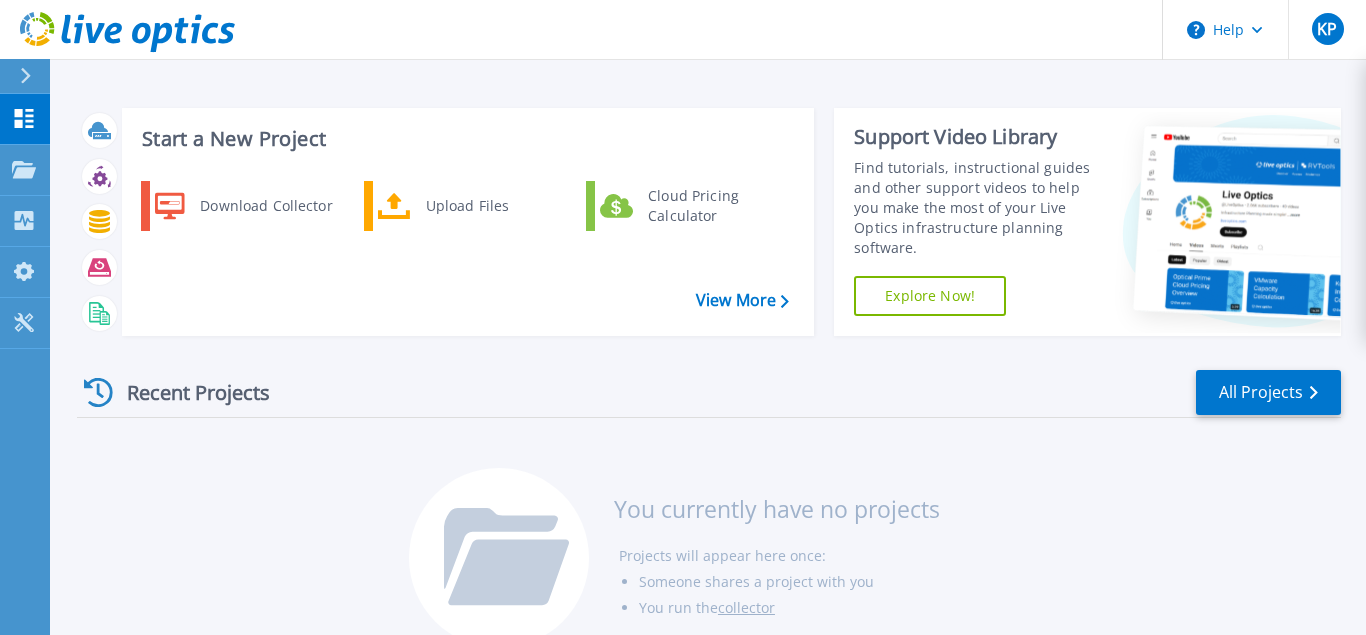 click on "Recent Projects All Projects You currently have no projects Projects will appear here once: Someone shares a project with you You run the  collector" at bounding box center [709, 510] 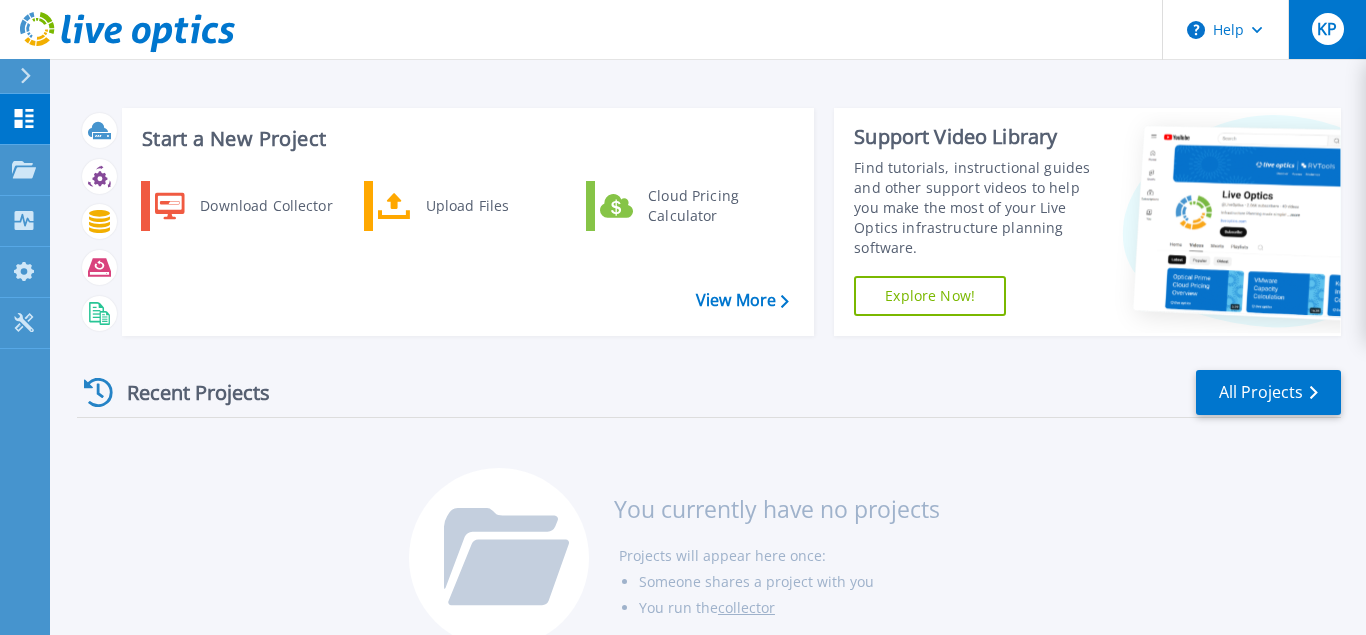 click on "KP" at bounding box center [1328, 29] 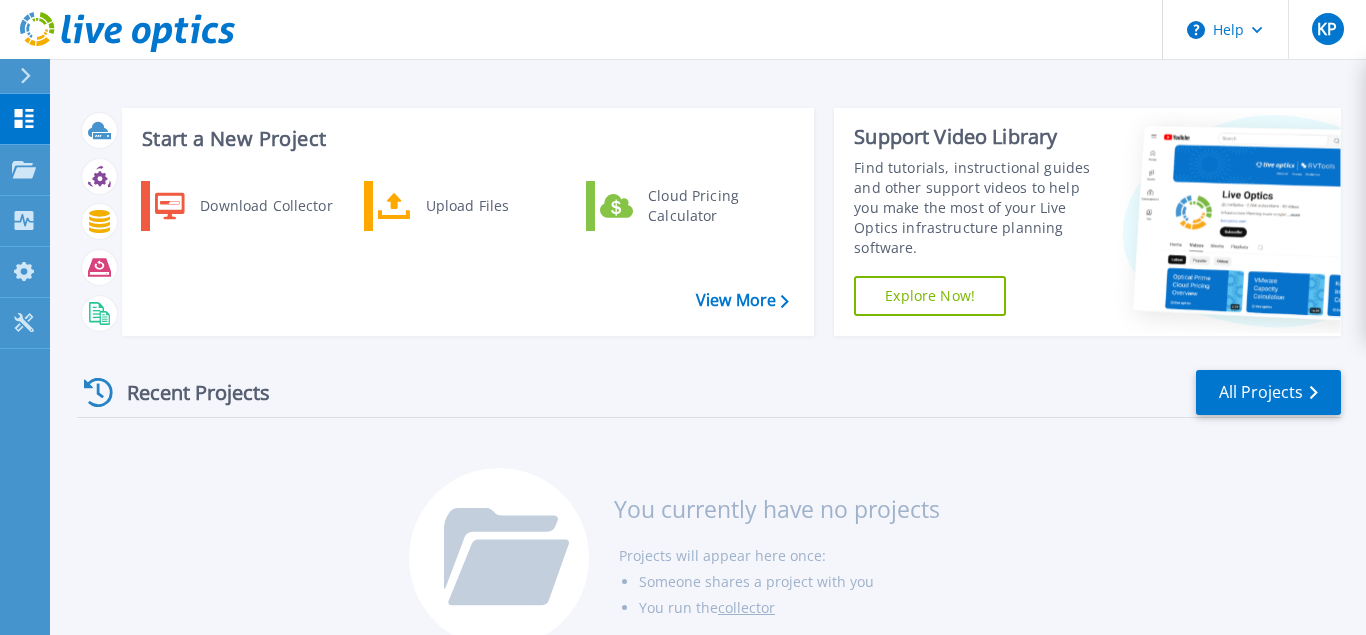 click on "Recent Projects All Projects" at bounding box center (709, 393) 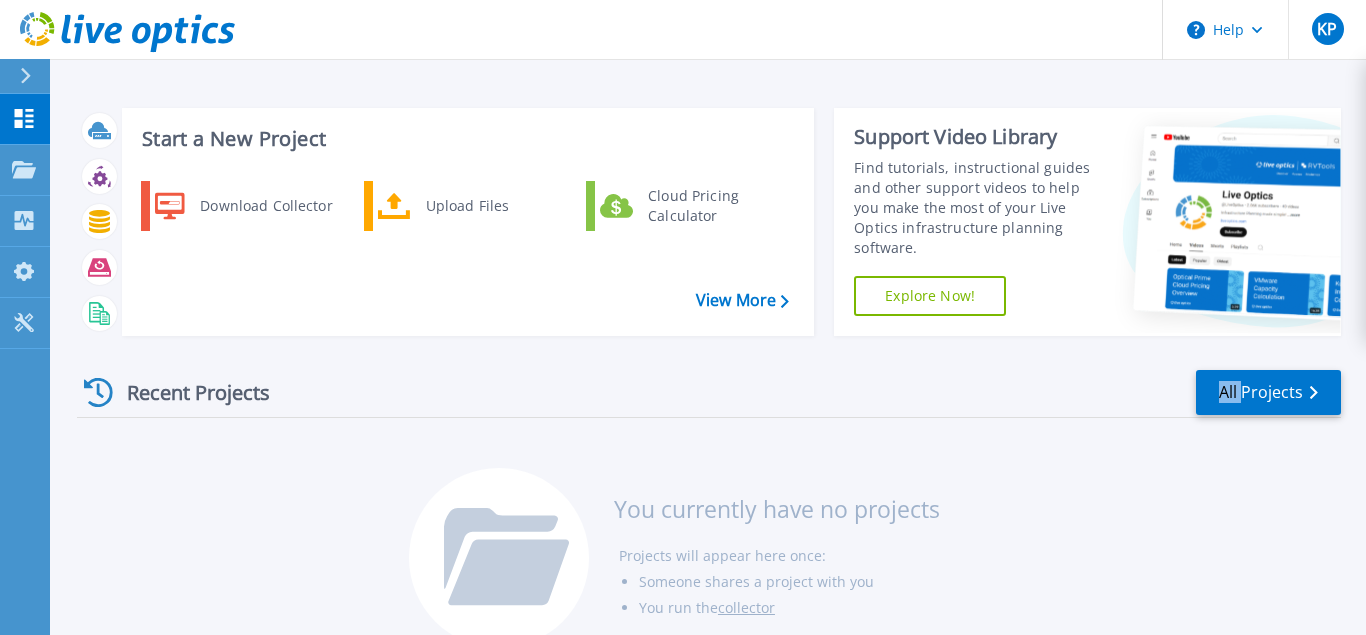 click on "Recent Projects All Projects" at bounding box center (709, 393) 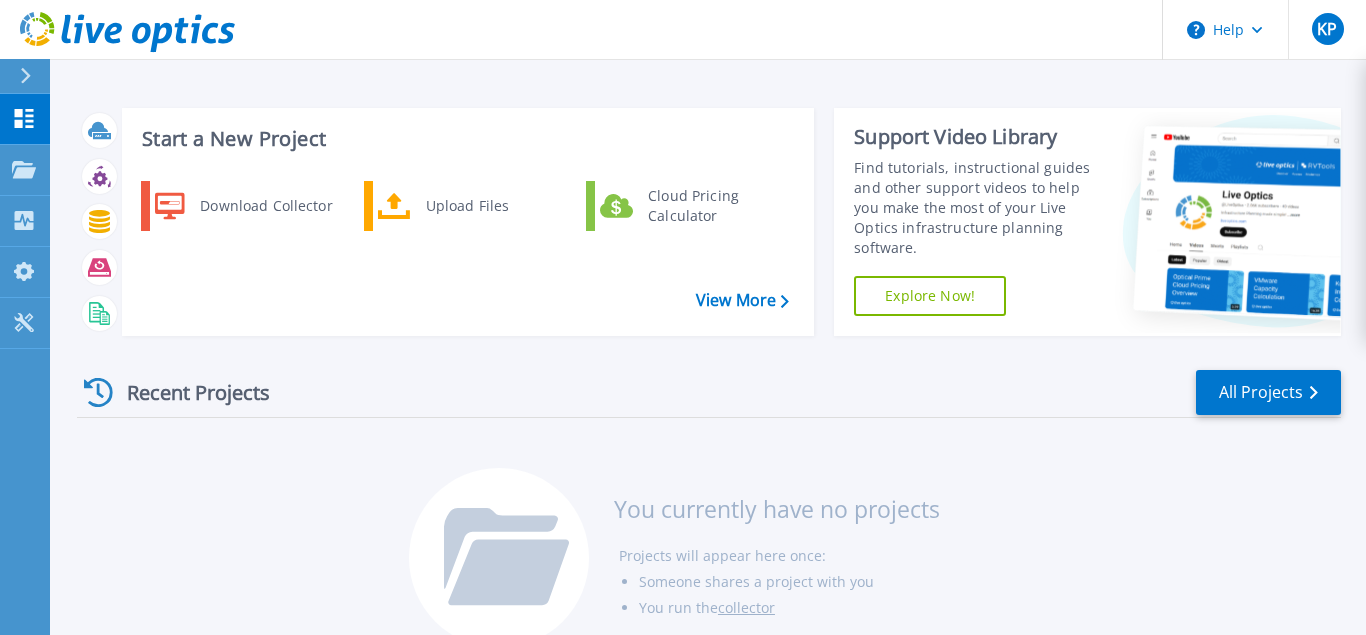 scroll, scrollTop: 0, scrollLeft: 0, axis: both 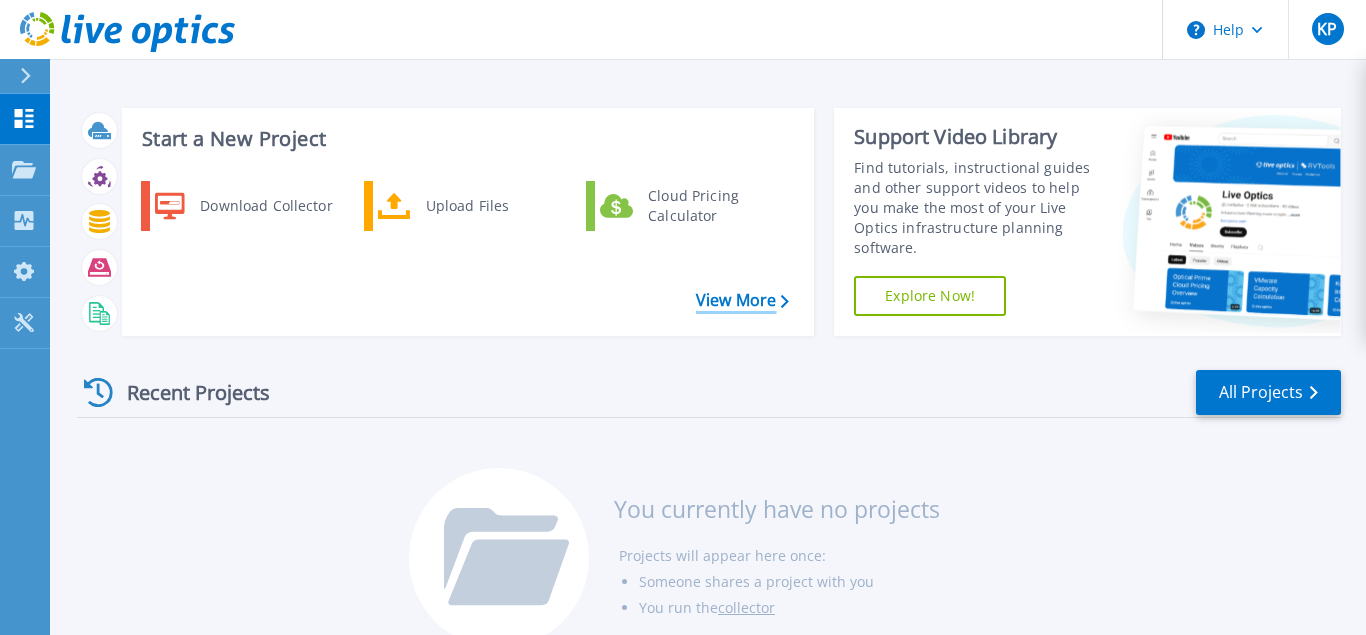 click on "View More" at bounding box center [742, 300] 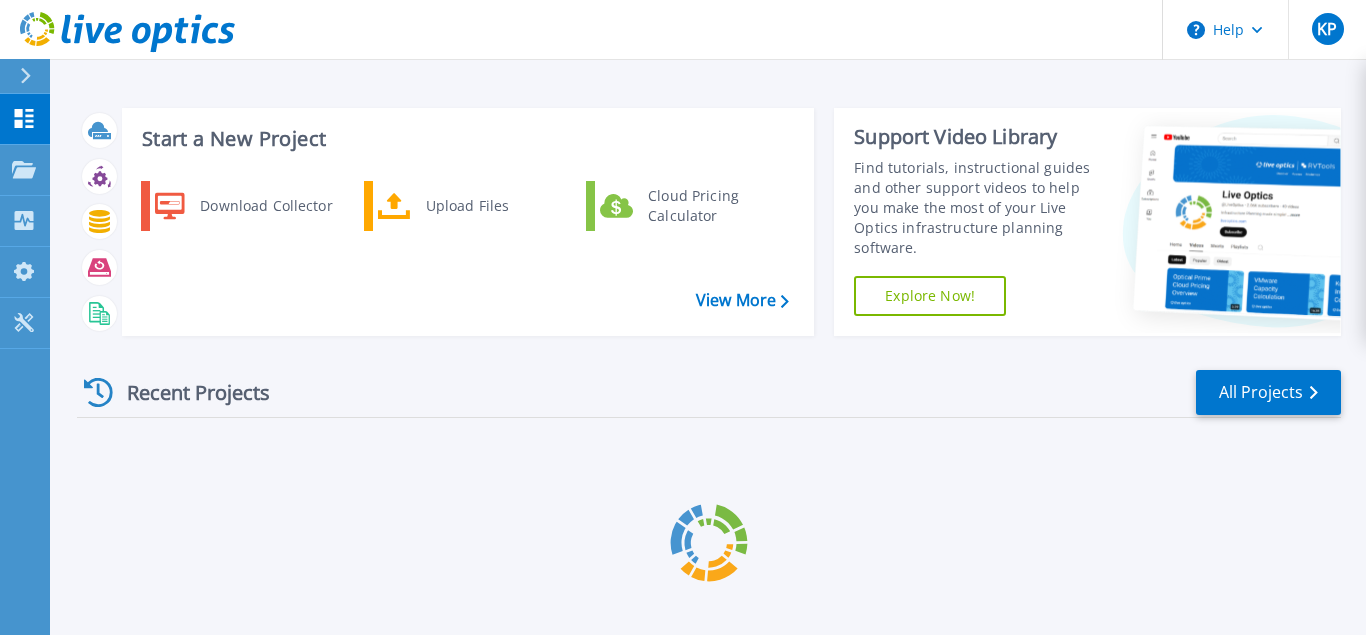 scroll, scrollTop: 0, scrollLeft: 0, axis: both 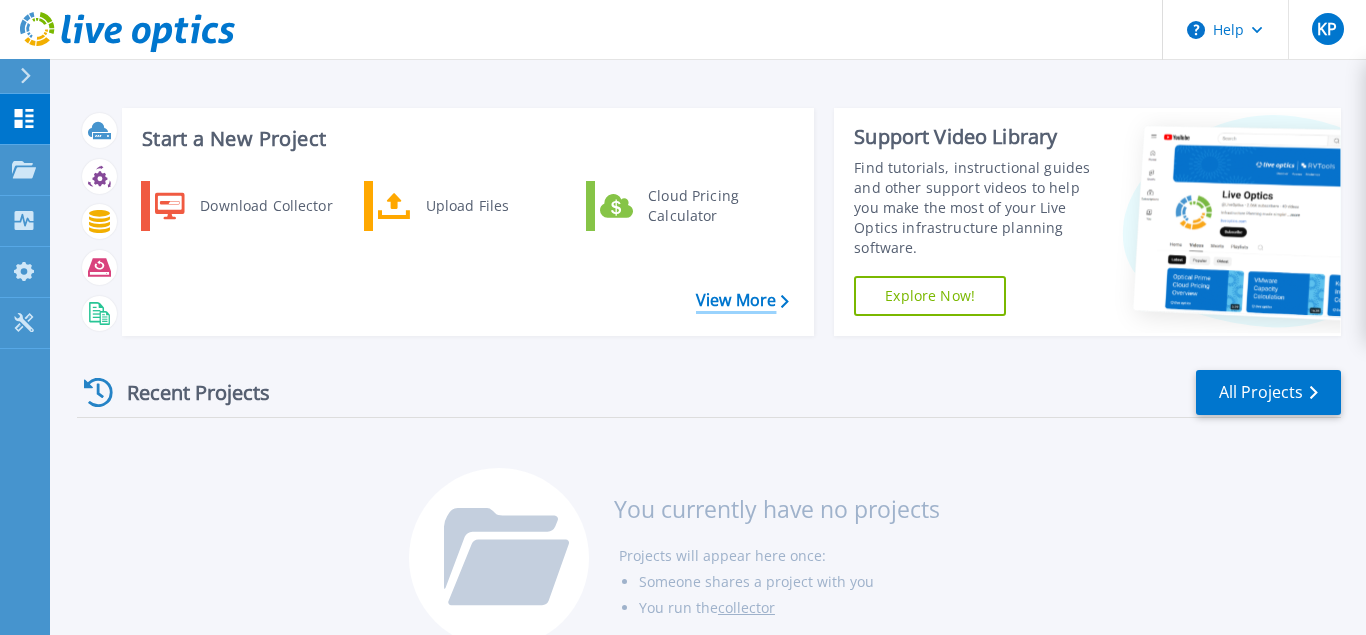 click on "View More" at bounding box center [742, 300] 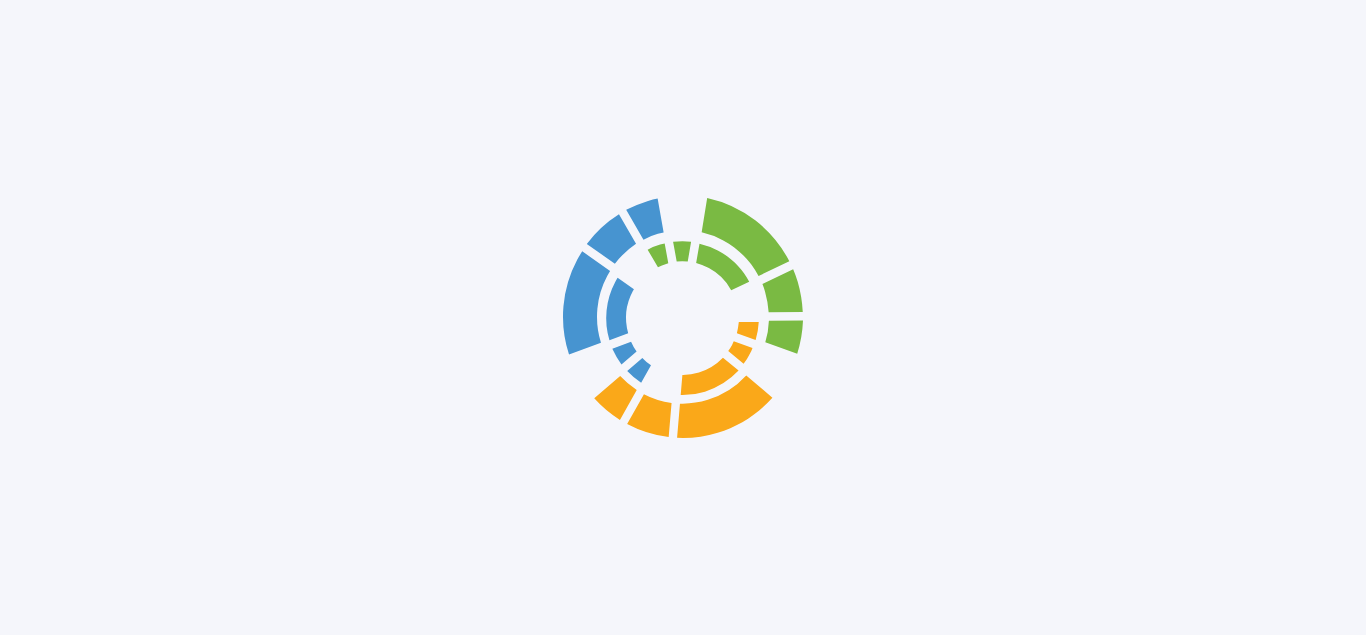 scroll, scrollTop: 0, scrollLeft: 0, axis: both 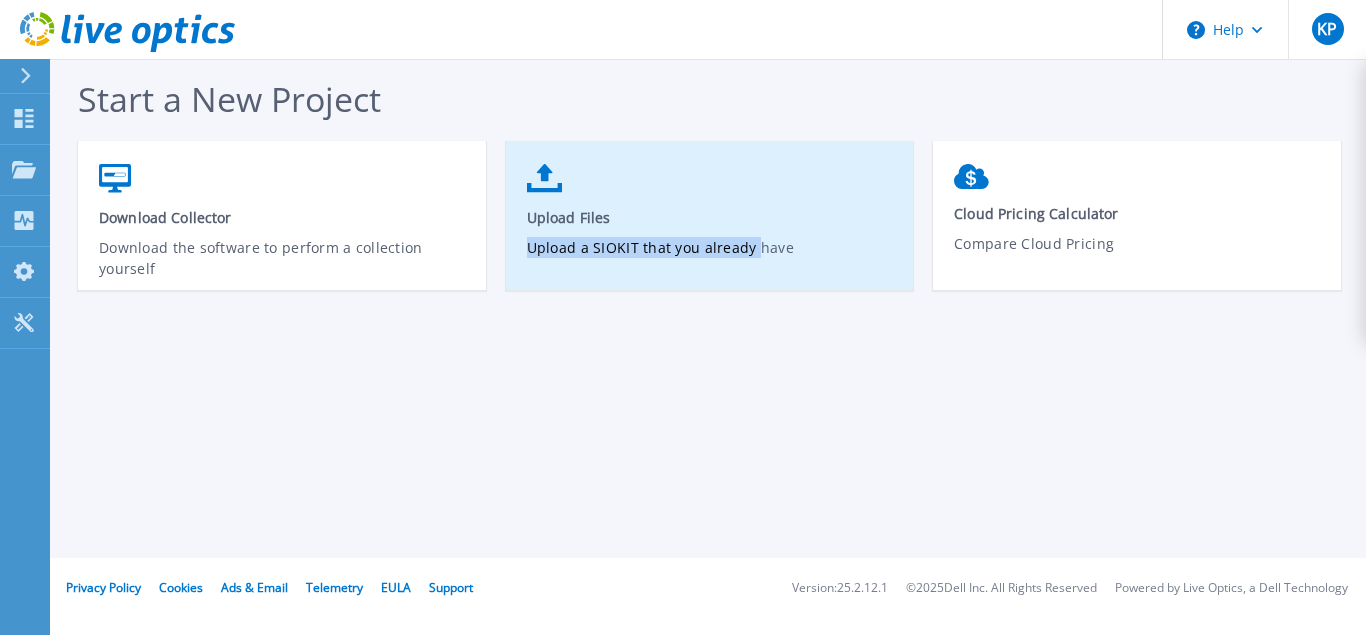 drag, startPoint x: 0, startPoint y: 0, endPoint x: 724, endPoint y: 185, distance: 747.2623 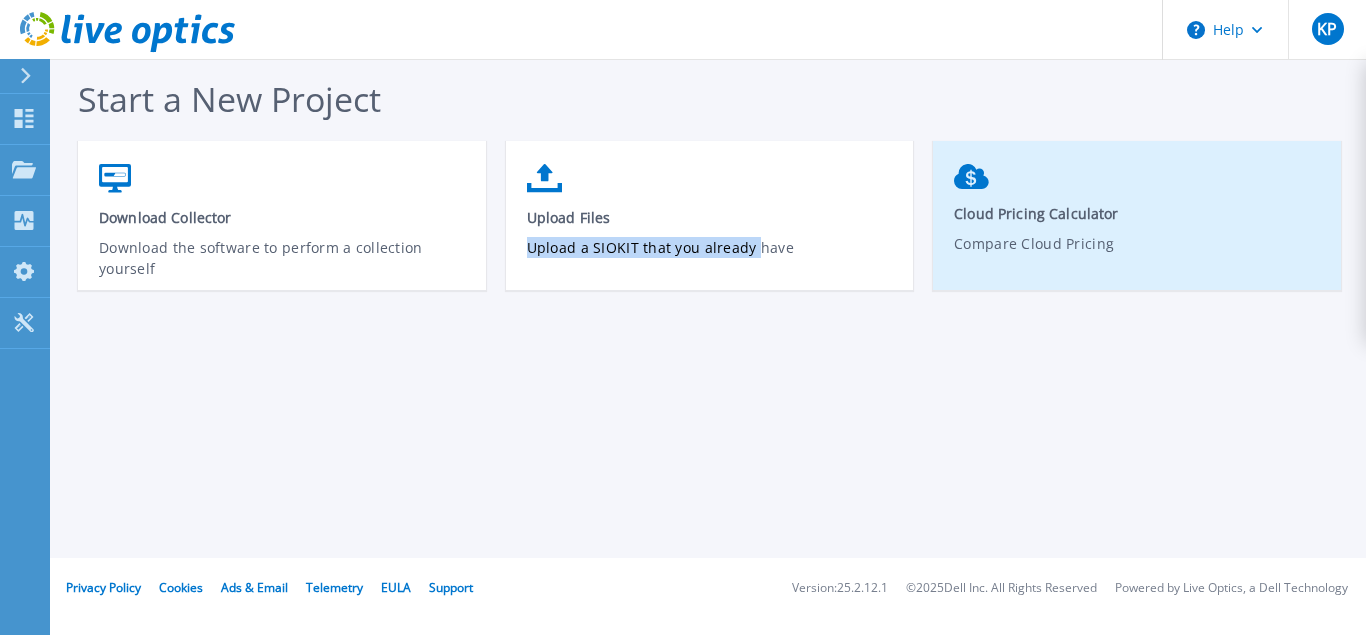 click on "Compare Cloud Pricing" at bounding box center [1137, 256] 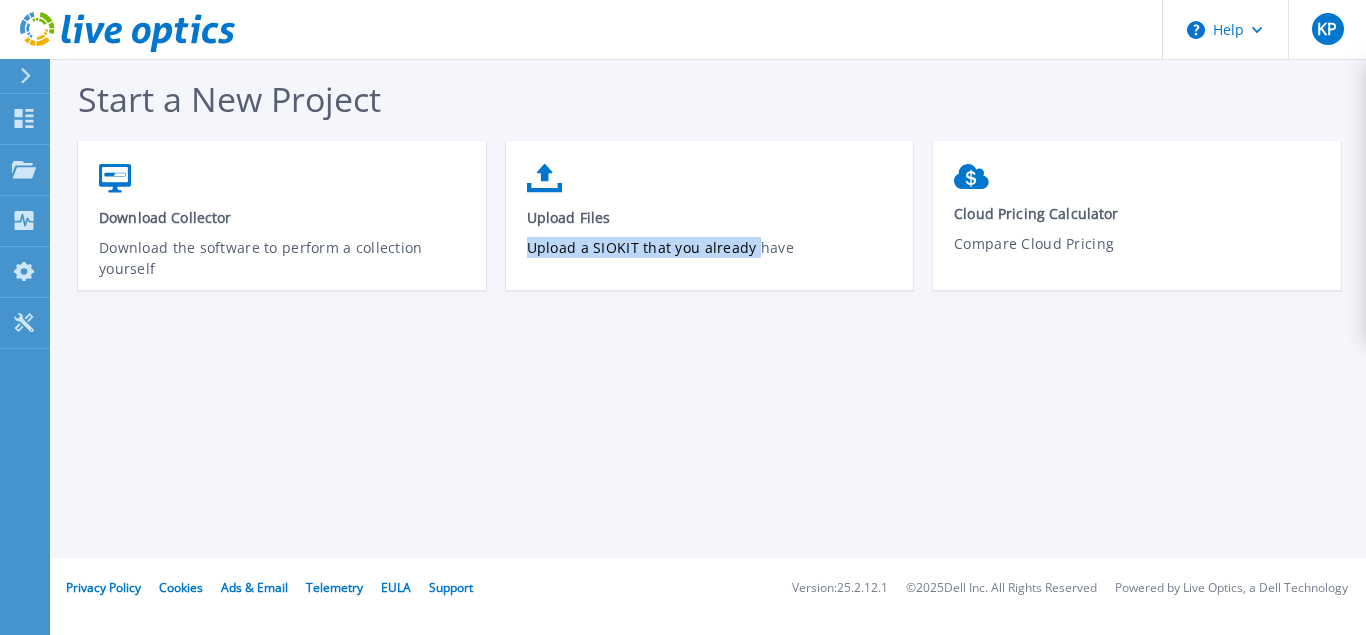 click 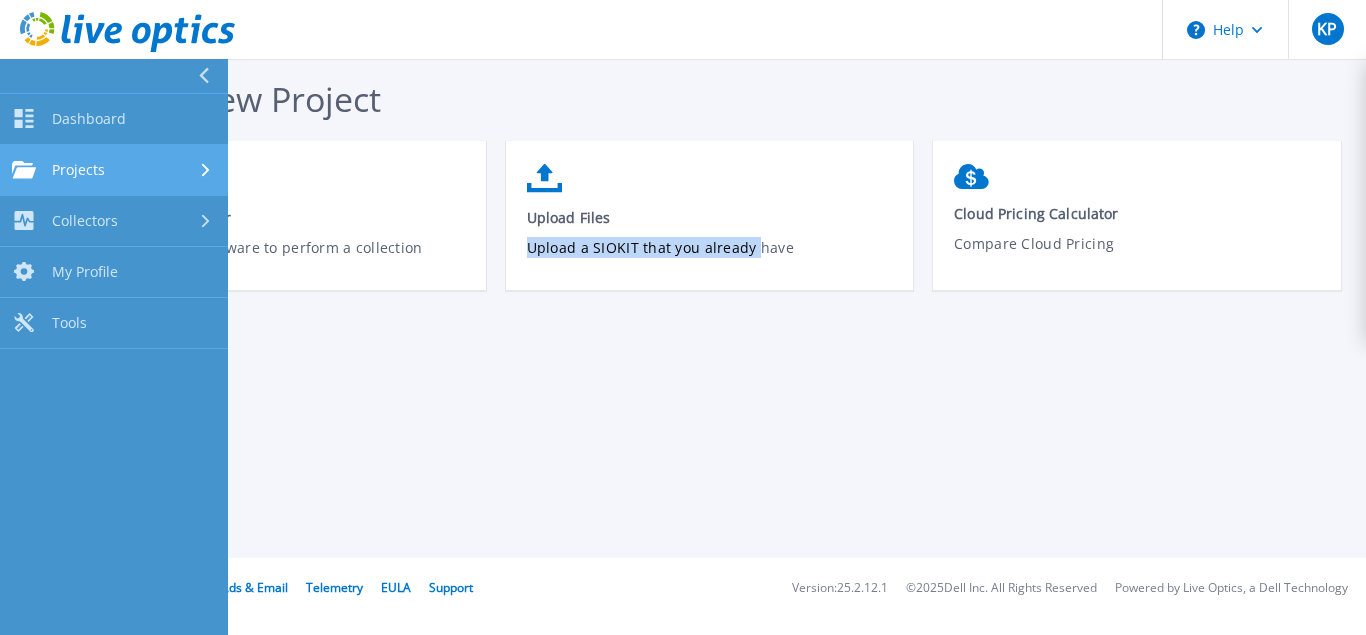 click on "Projects" at bounding box center [78, 170] 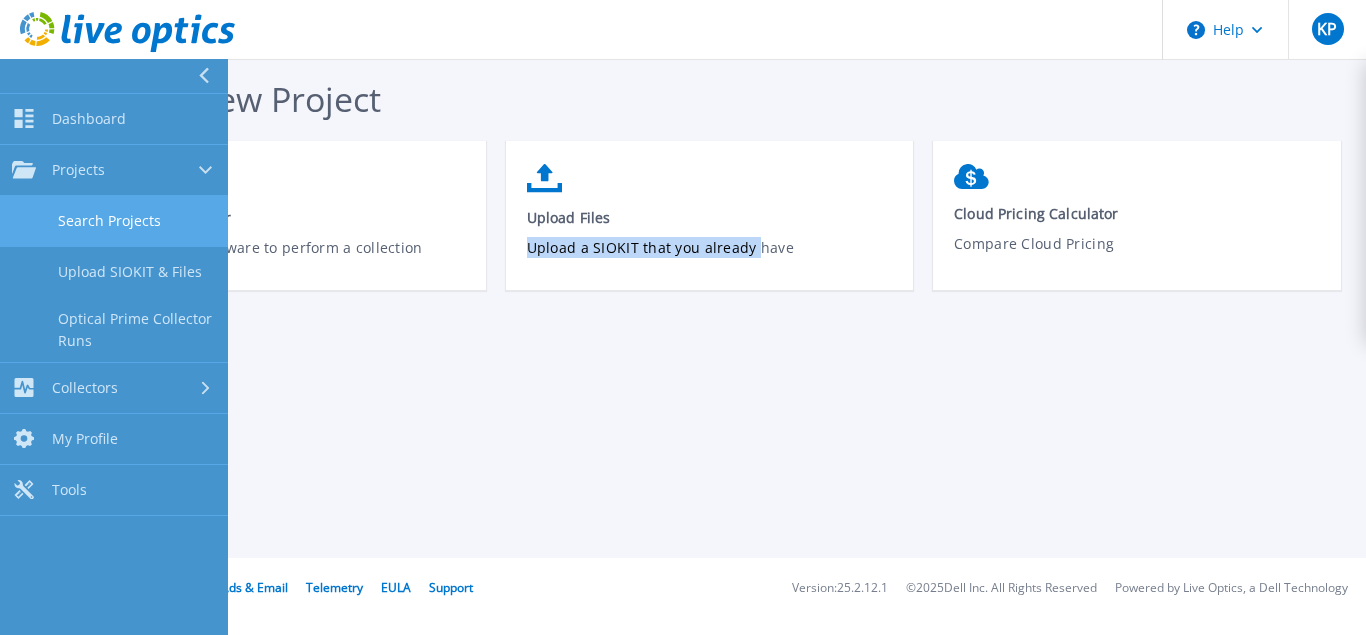 click on "Search Projects" at bounding box center [114, 221] 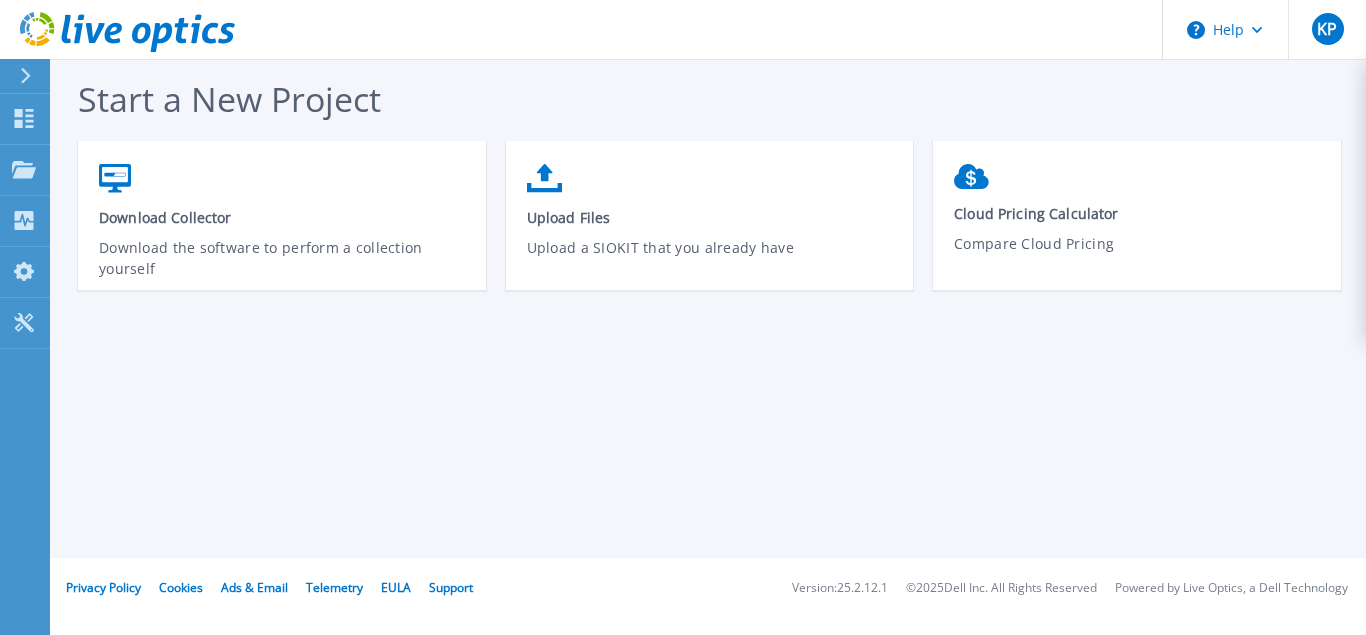 scroll, scrollTop: 0, scrollLeft: 0, axis: both 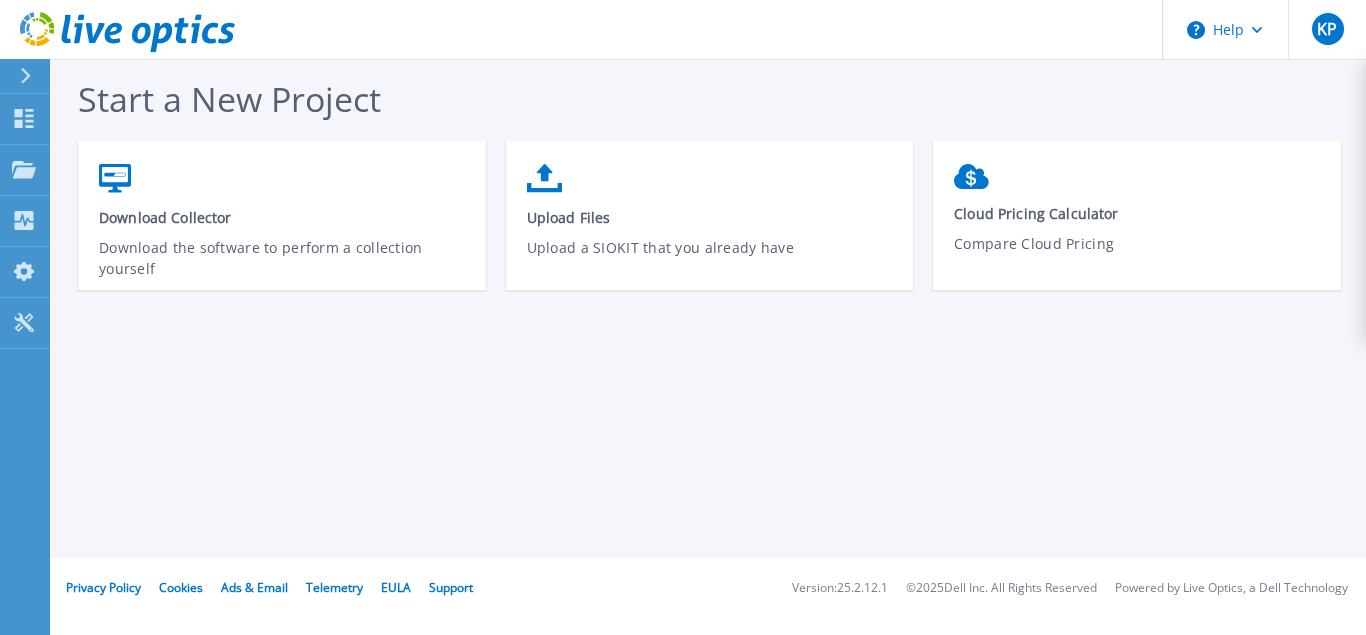 click at bounding box center (34, 76) 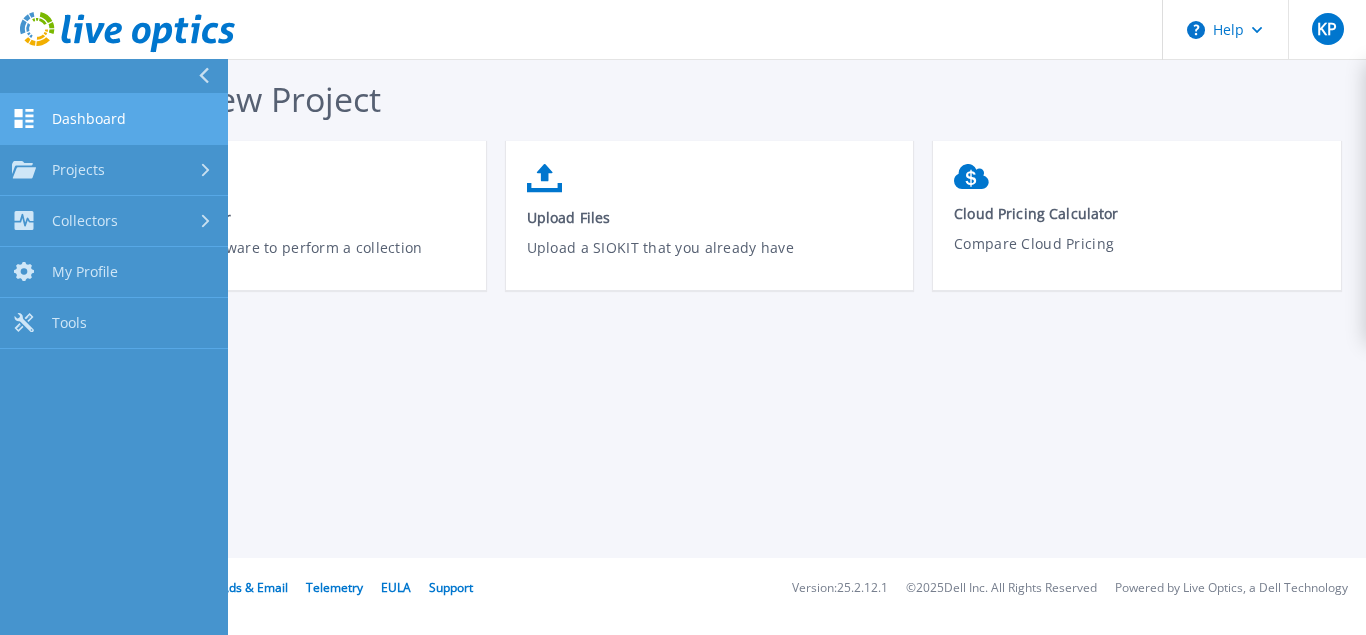 click on "Dashboard" at bounding box center (89, 119) 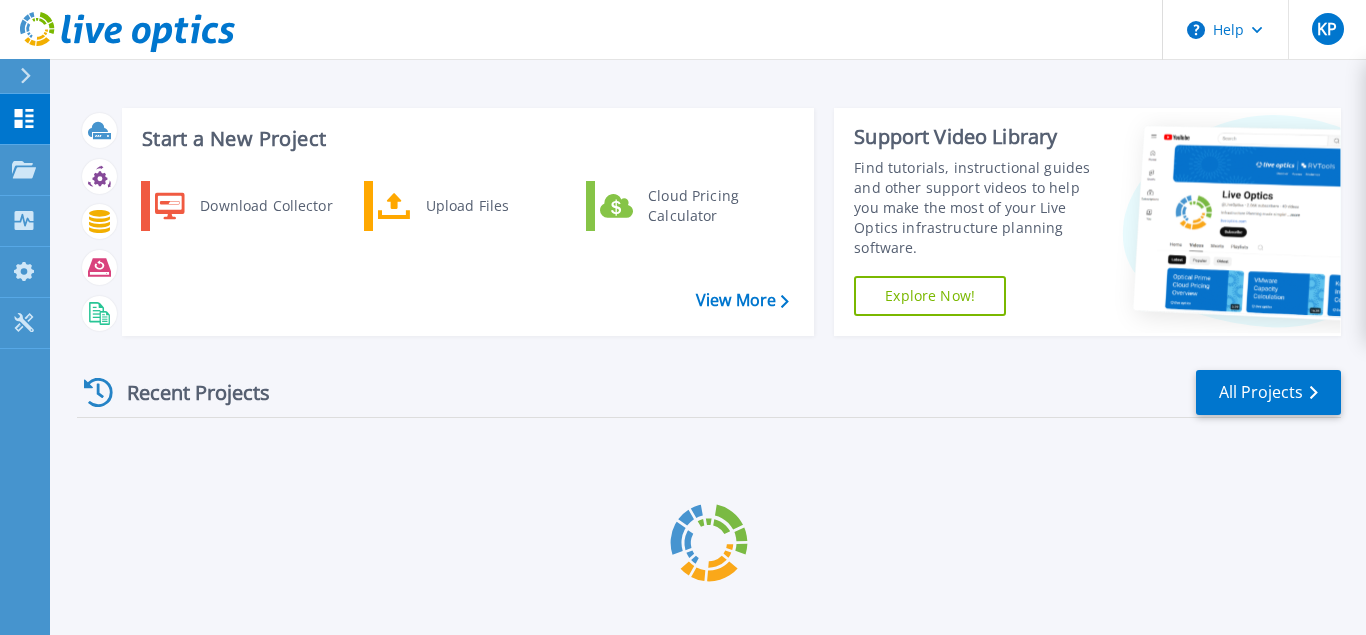 scroll, scrollTop: 0, scrollLeft: 0, axis: both 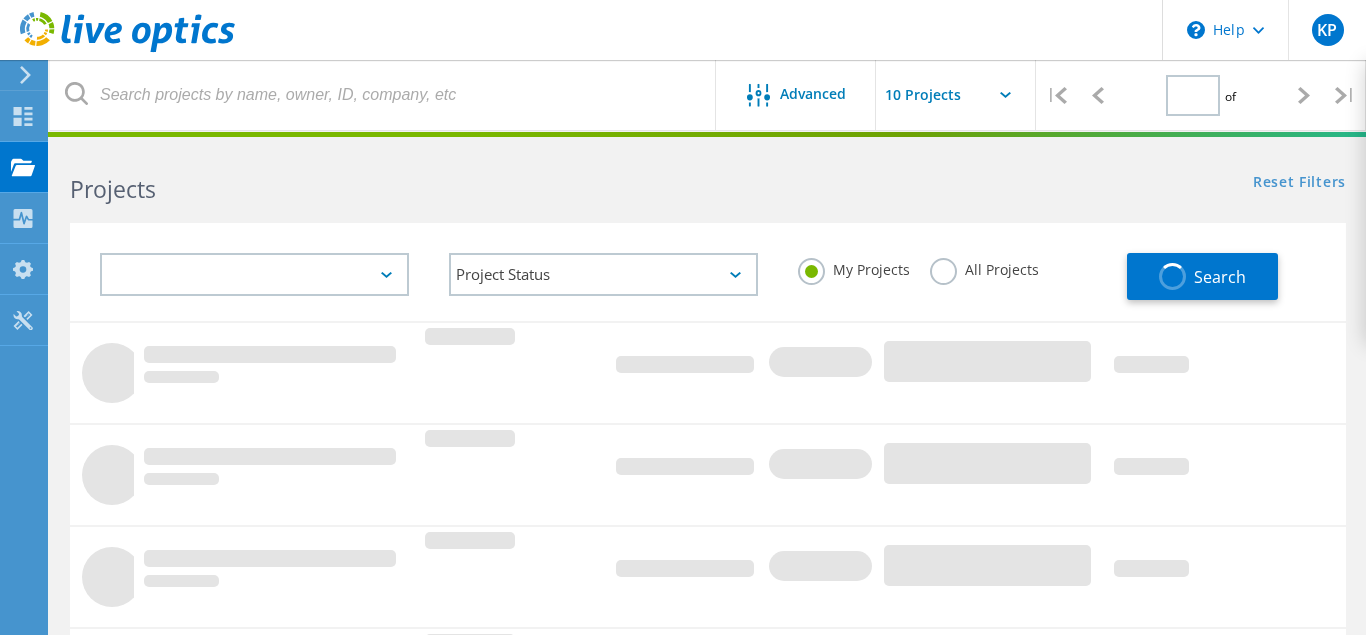 type on "1" 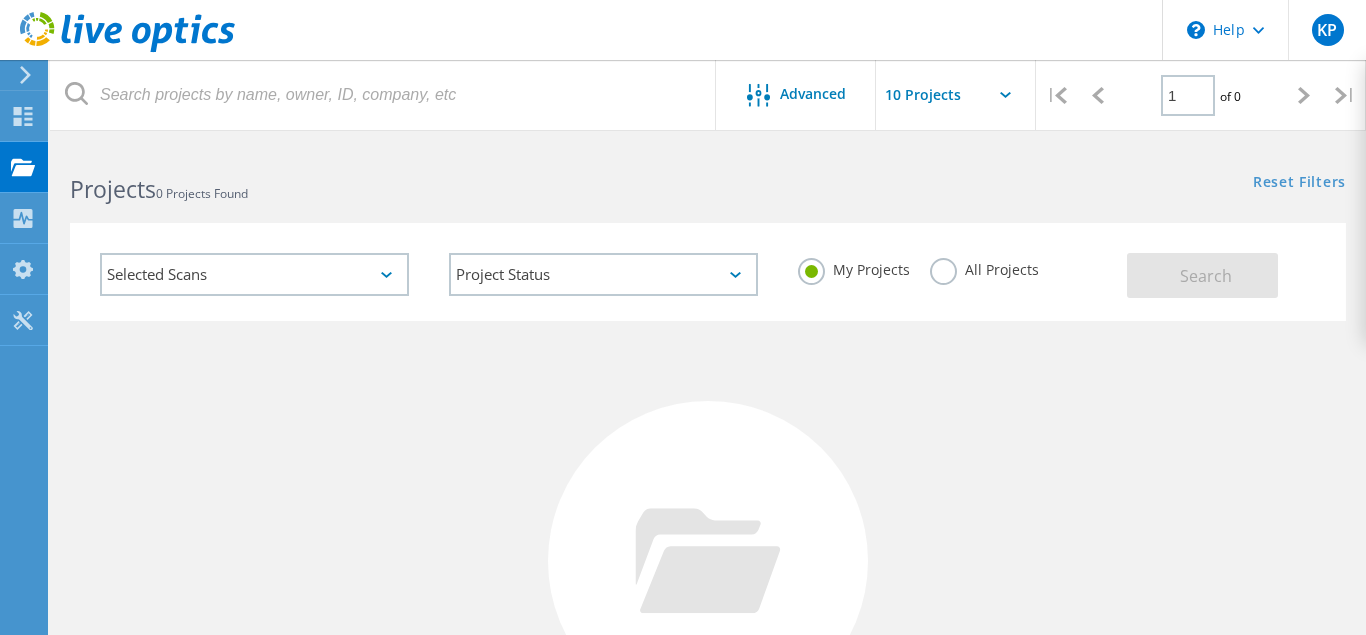 click on "Selected Scans" 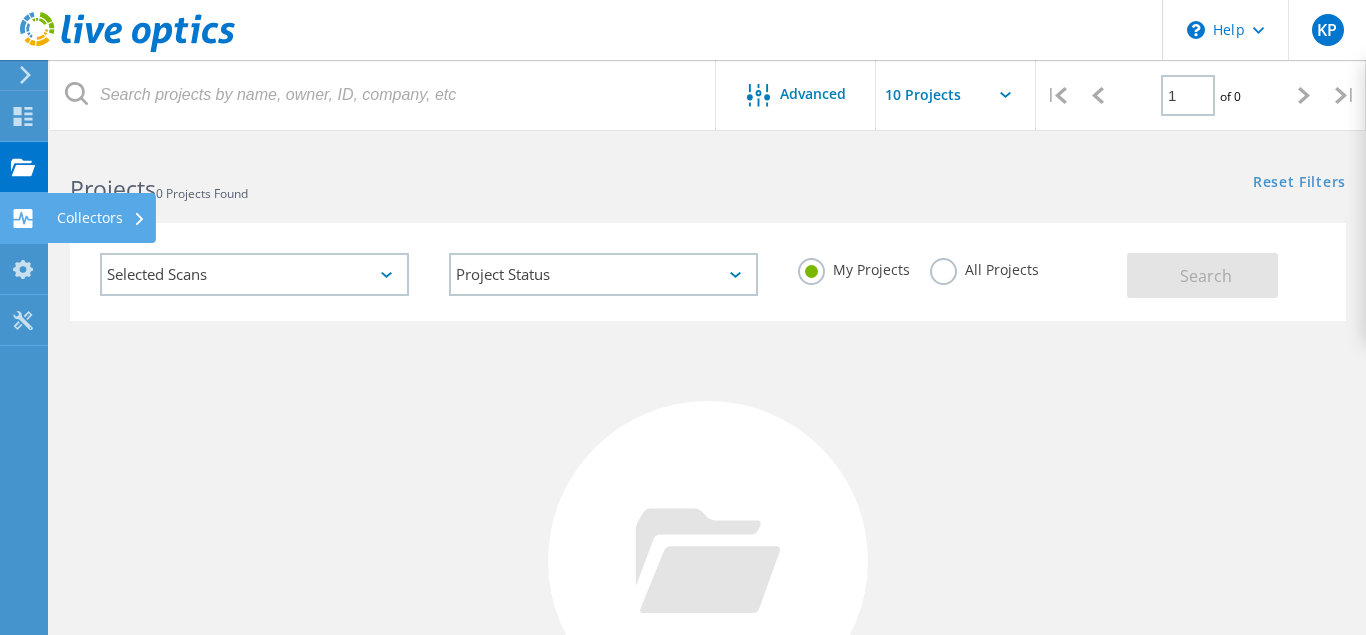 click 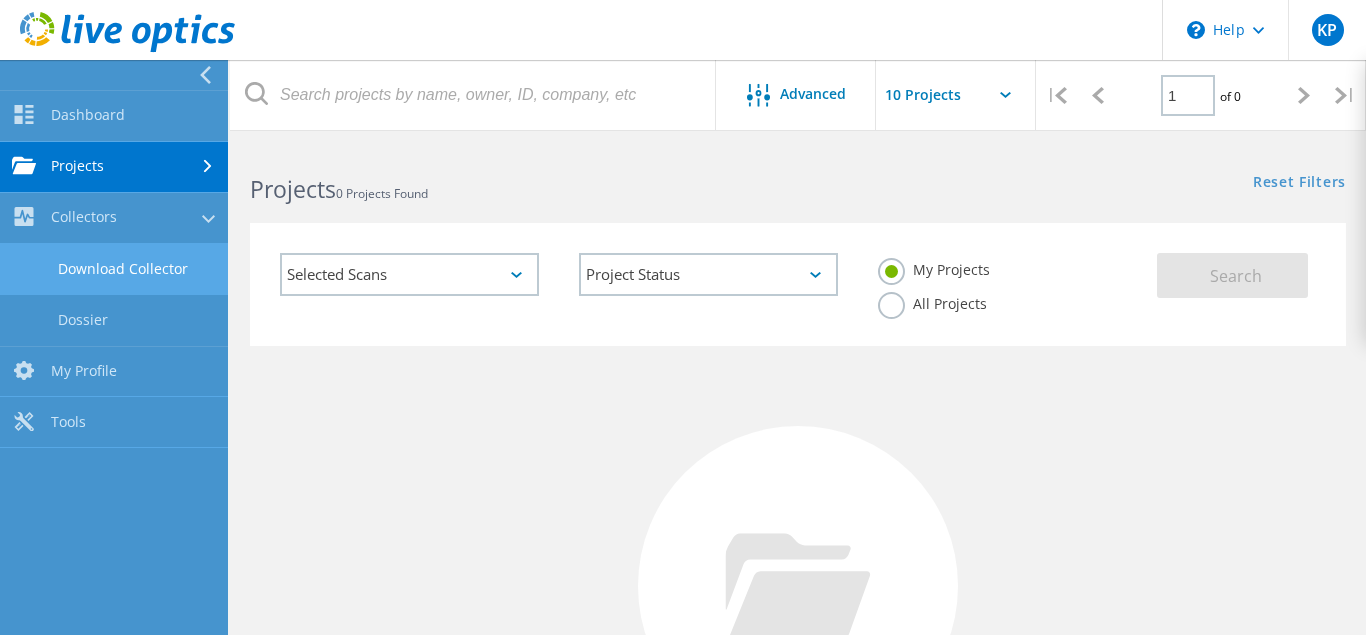click on "Download Collector" at bounding box center (114, 269) 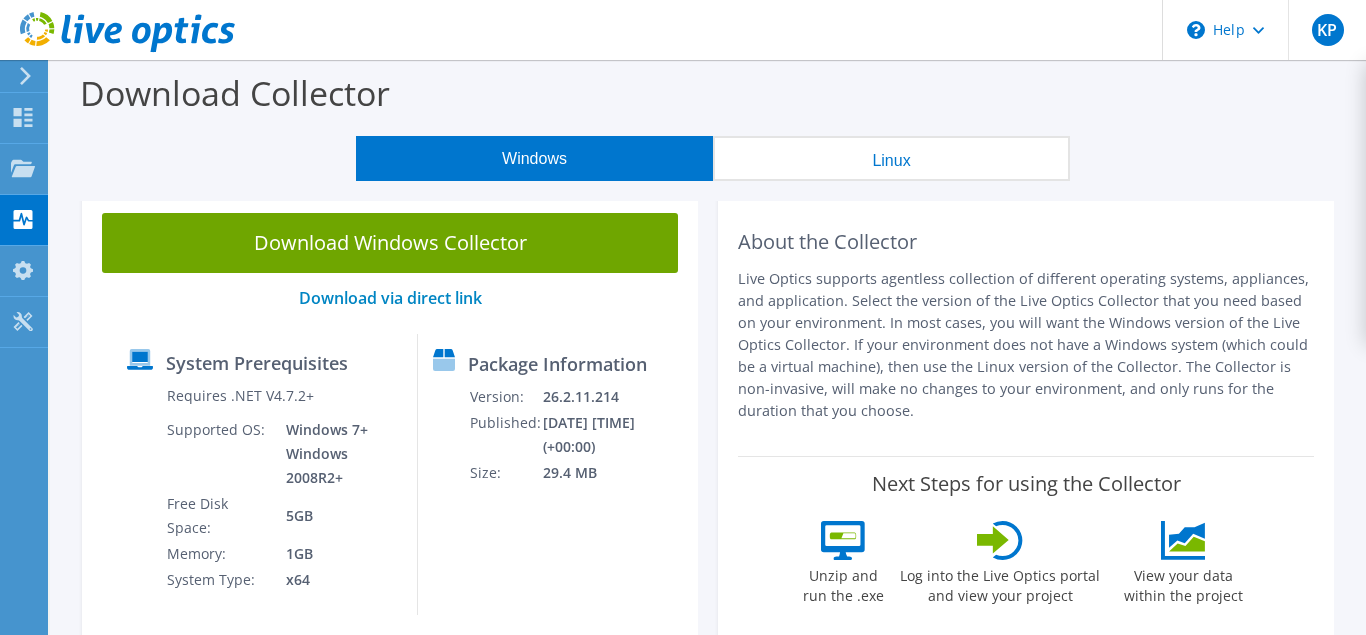 scroll, scrollTop: 0, scrollLeft: 0, axis: both 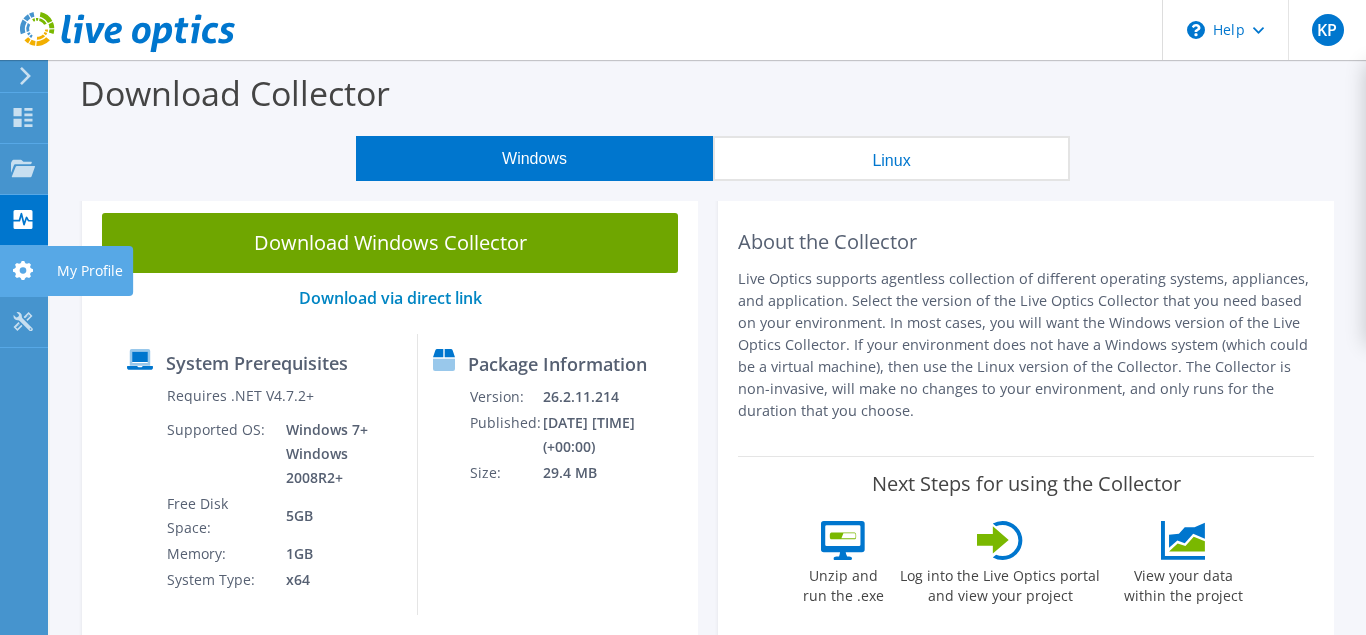 click 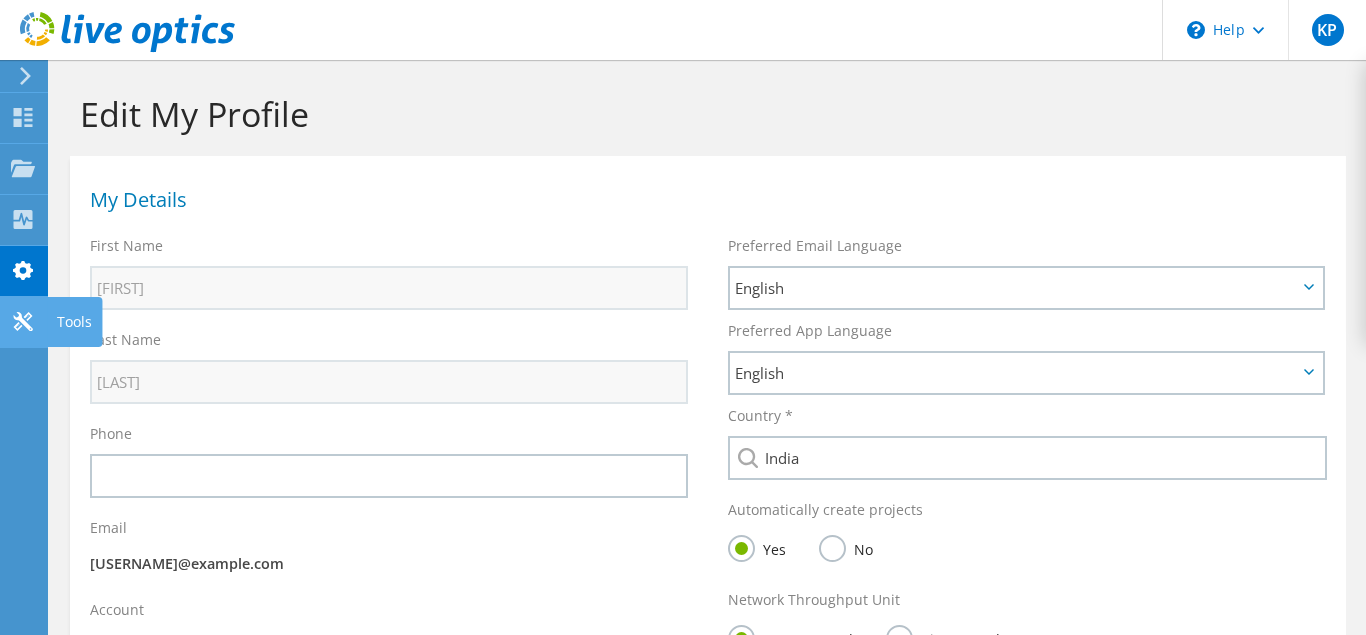 scroll, scrollTop: 0, scrollLeft: 0, axis: both 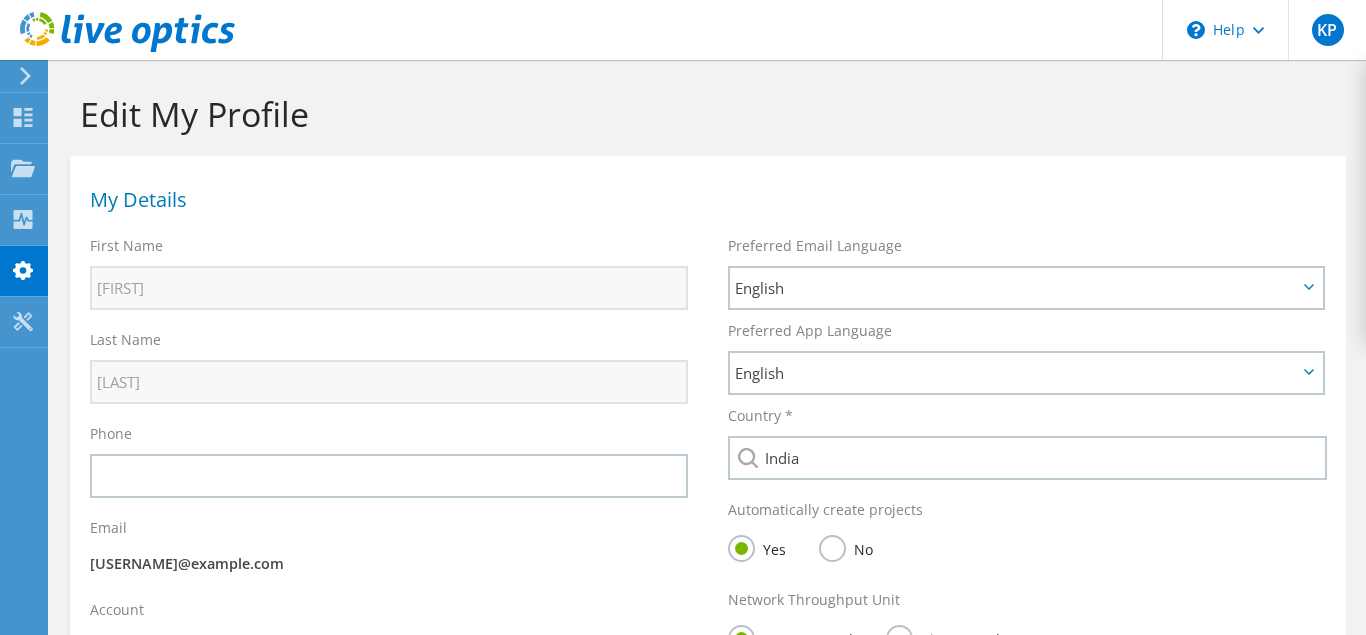 click on "Yes
No" at bounding box center (1027, 550) 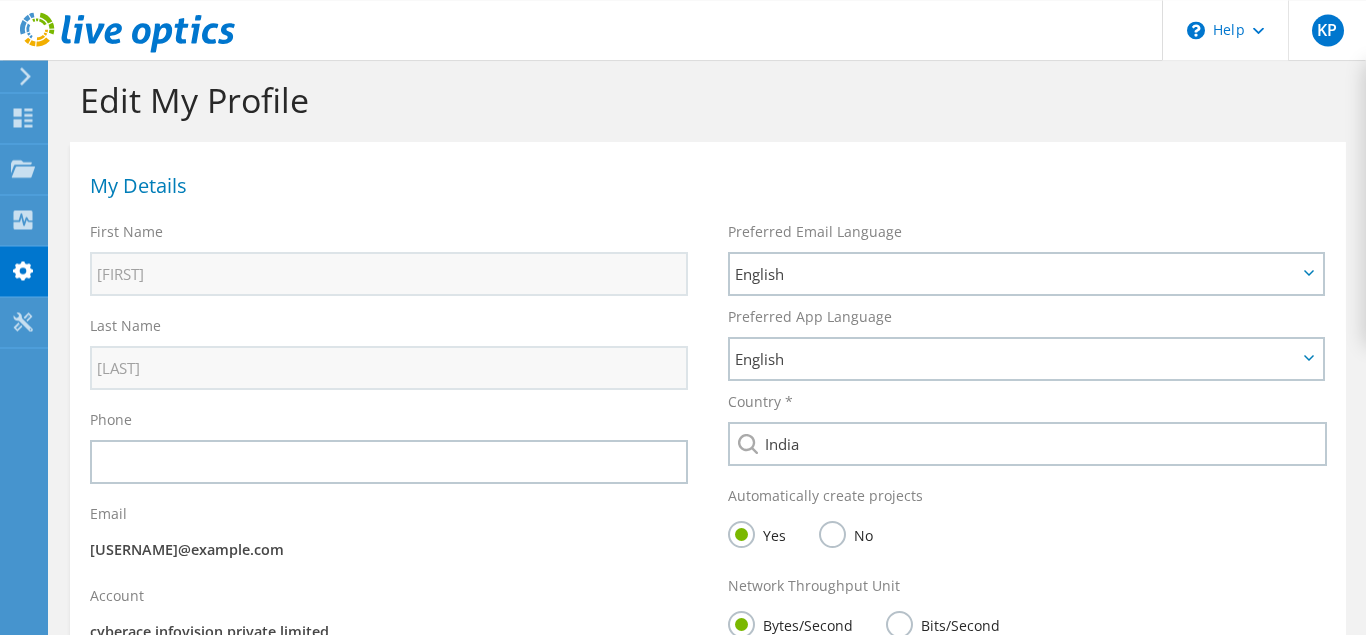 scroll, scrollTop: 0, scrollLeft: 0, axis: both 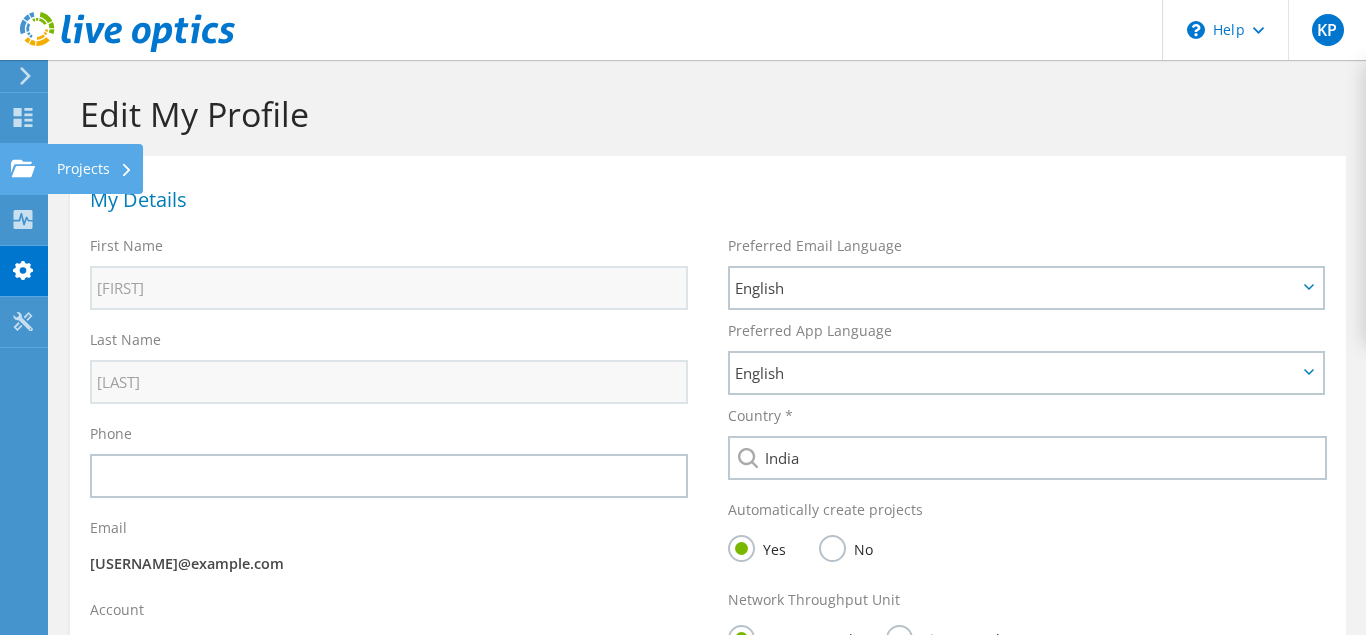 click 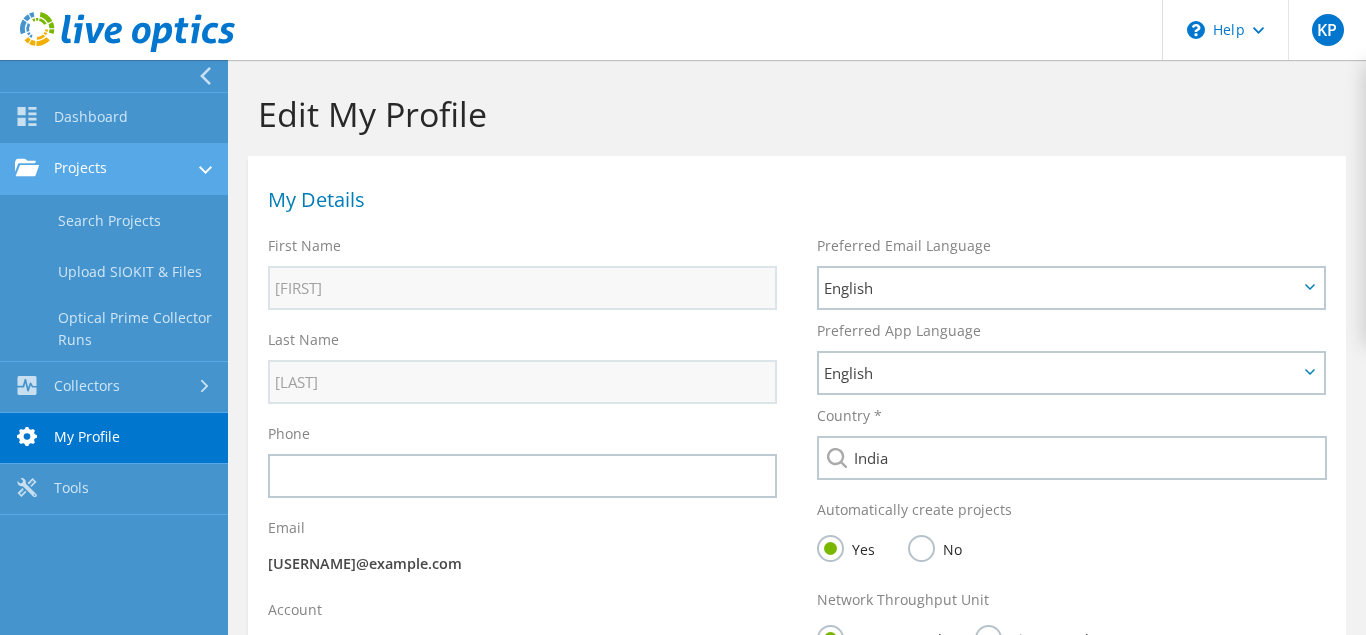 click on "Projects" at bounding box center (114, 169) 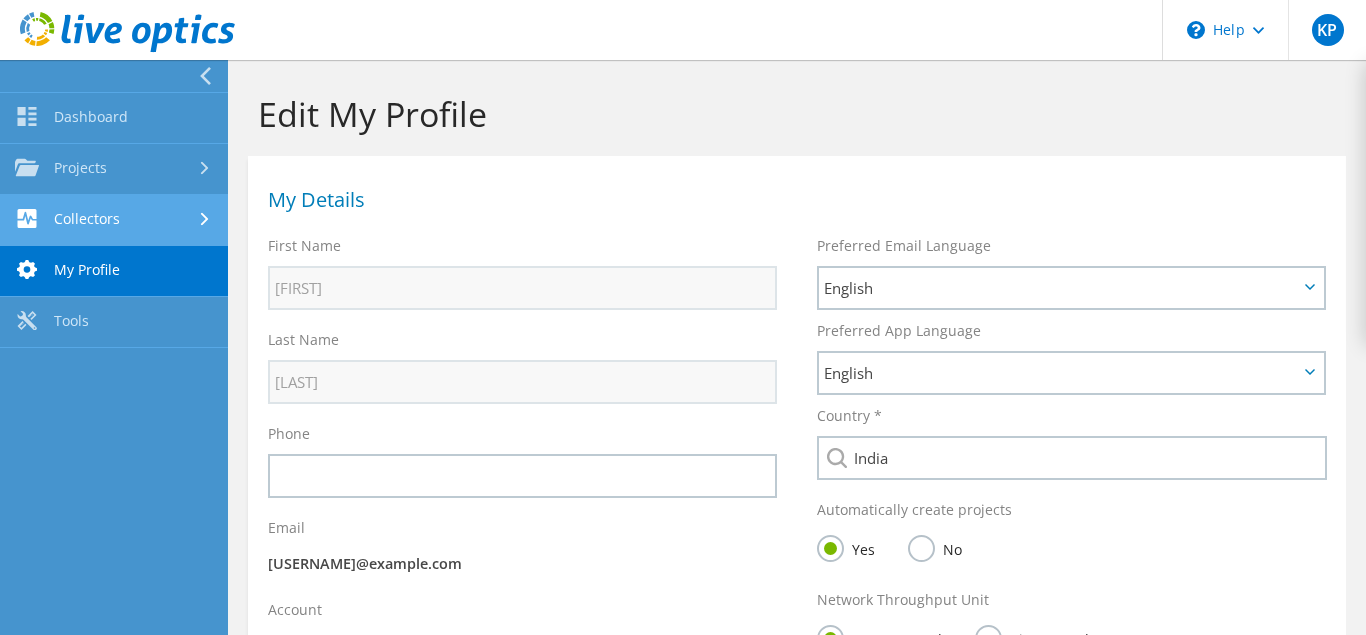 click on "Collectors" at bounding box center (114, 220) 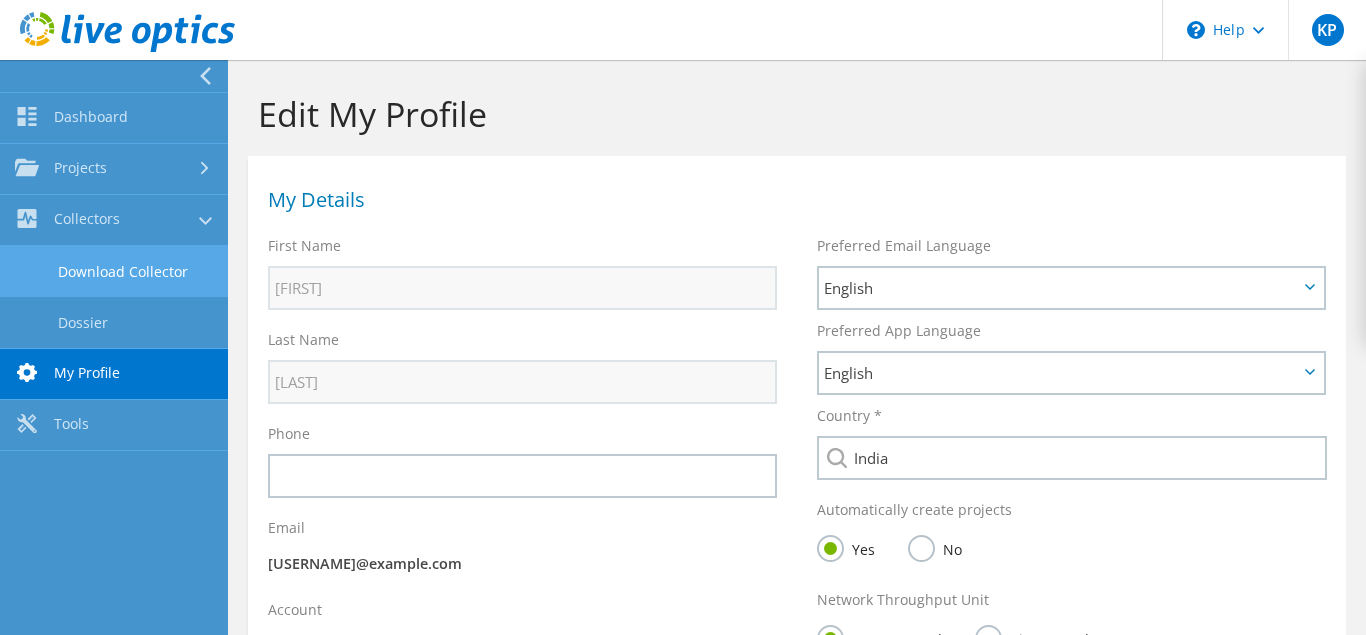 click on "Download Collector" at bounding box center [114, 271] 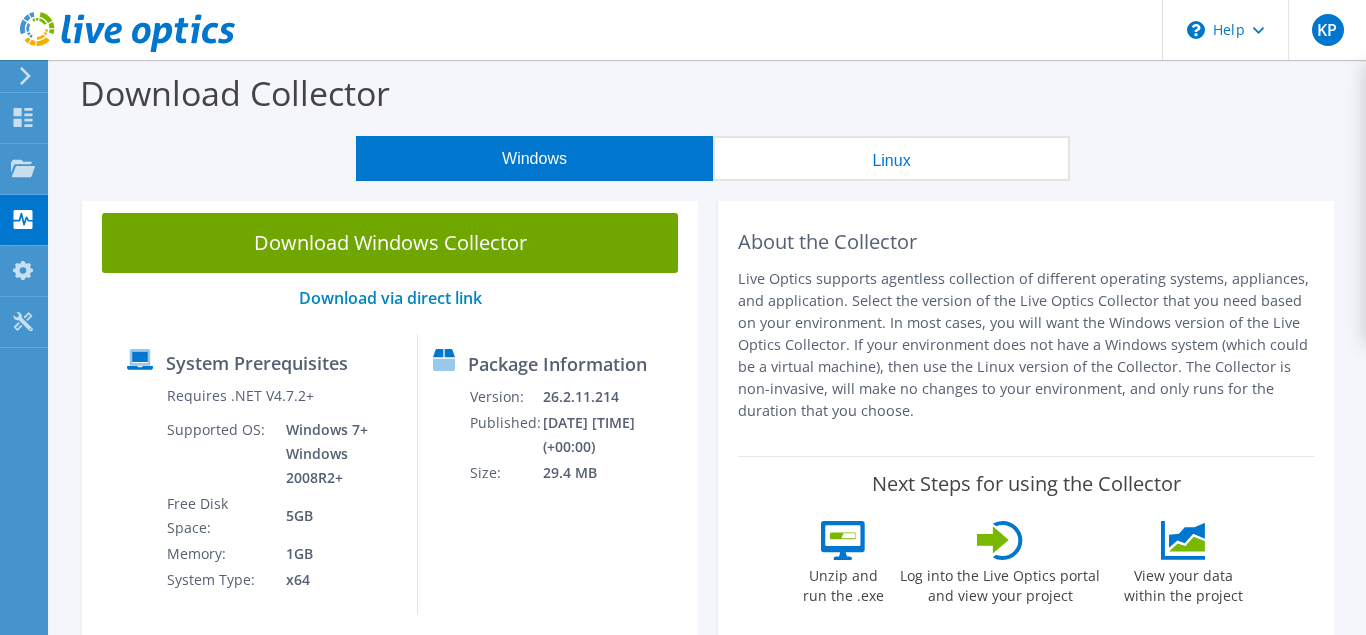 scroll, scrollTop: 0, scrollLeft: 0, axis: both 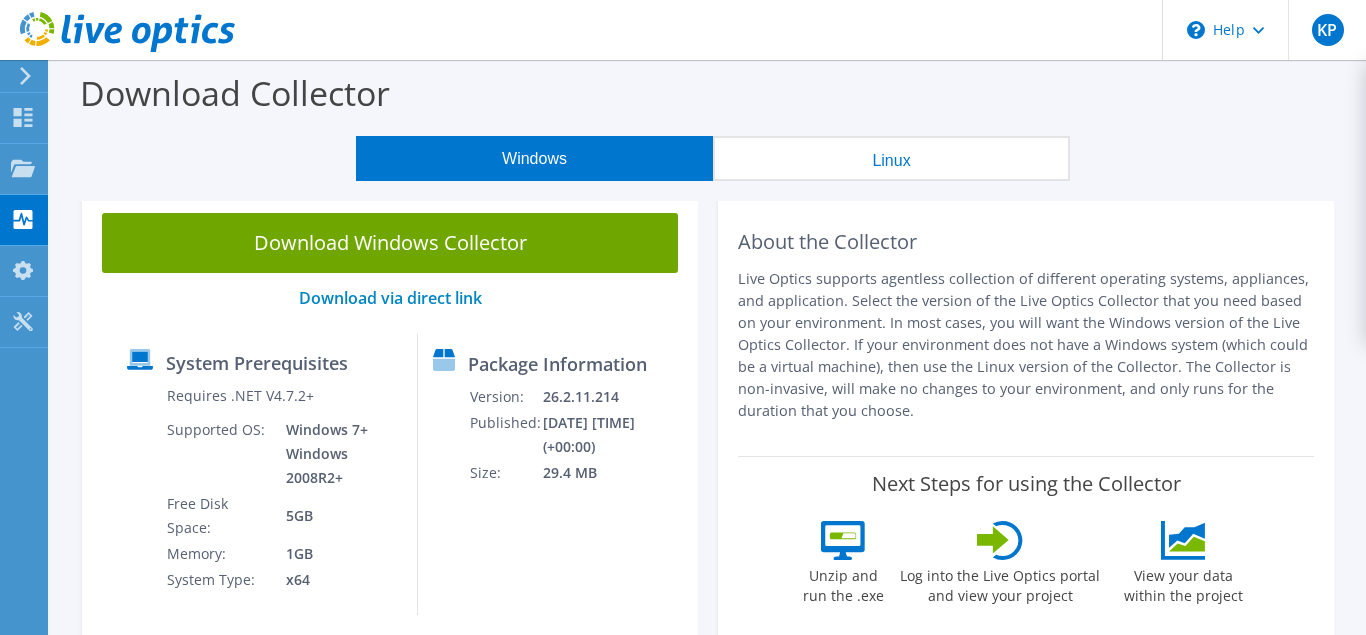 click on "[DATE] [TIME]  (+00:00)" at bounding box center (615, 435) 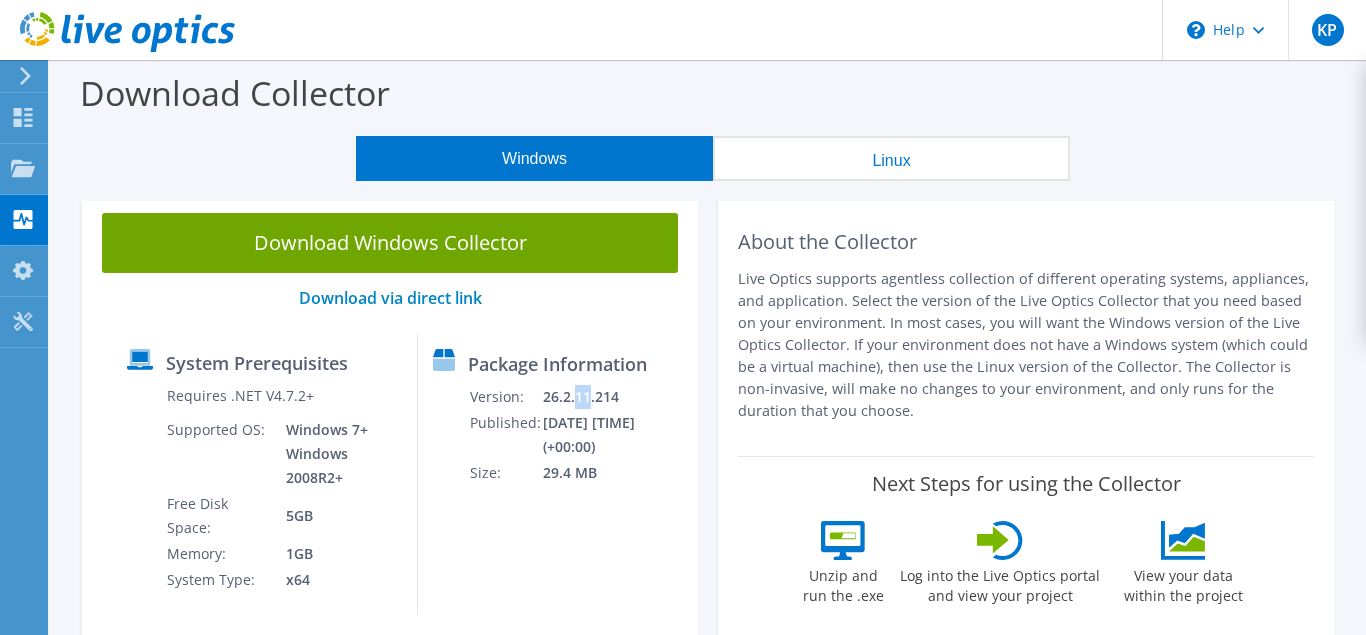 click on "26.2.11.214" at bounding box center (615, 397) 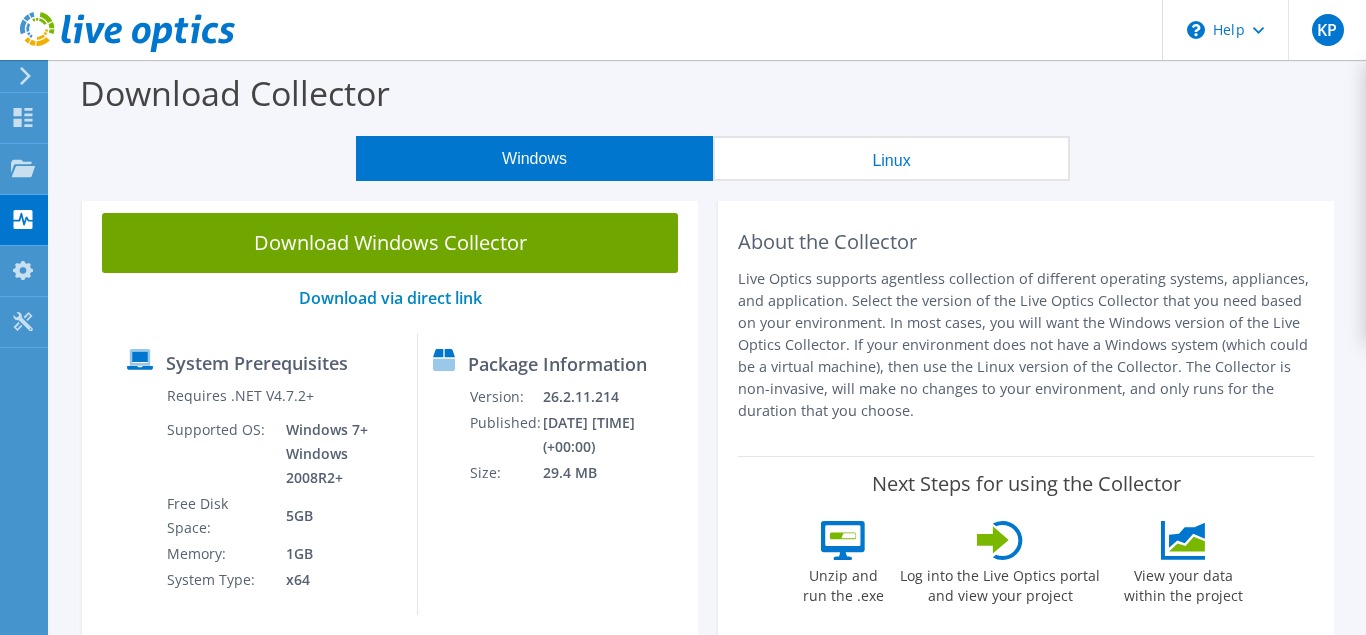 click on "26.2.11.214" at bounding box center (615, 397) 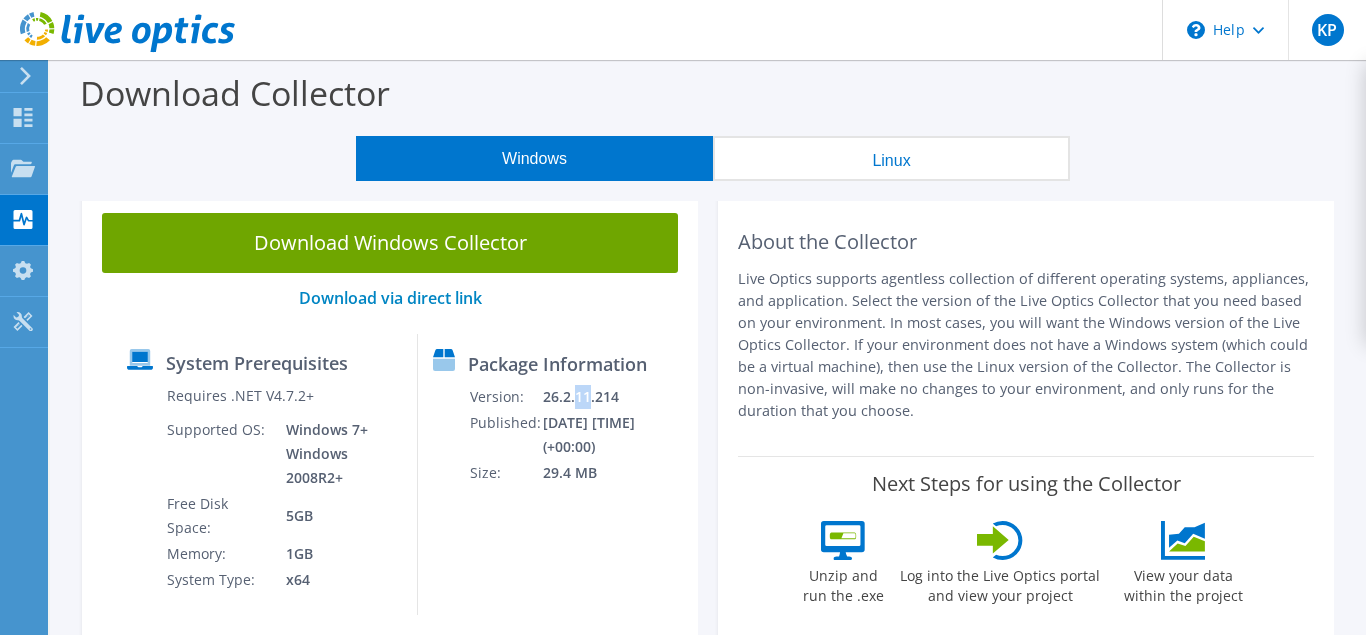 click on "26.2.11.214" at bounding box center (615, 397) 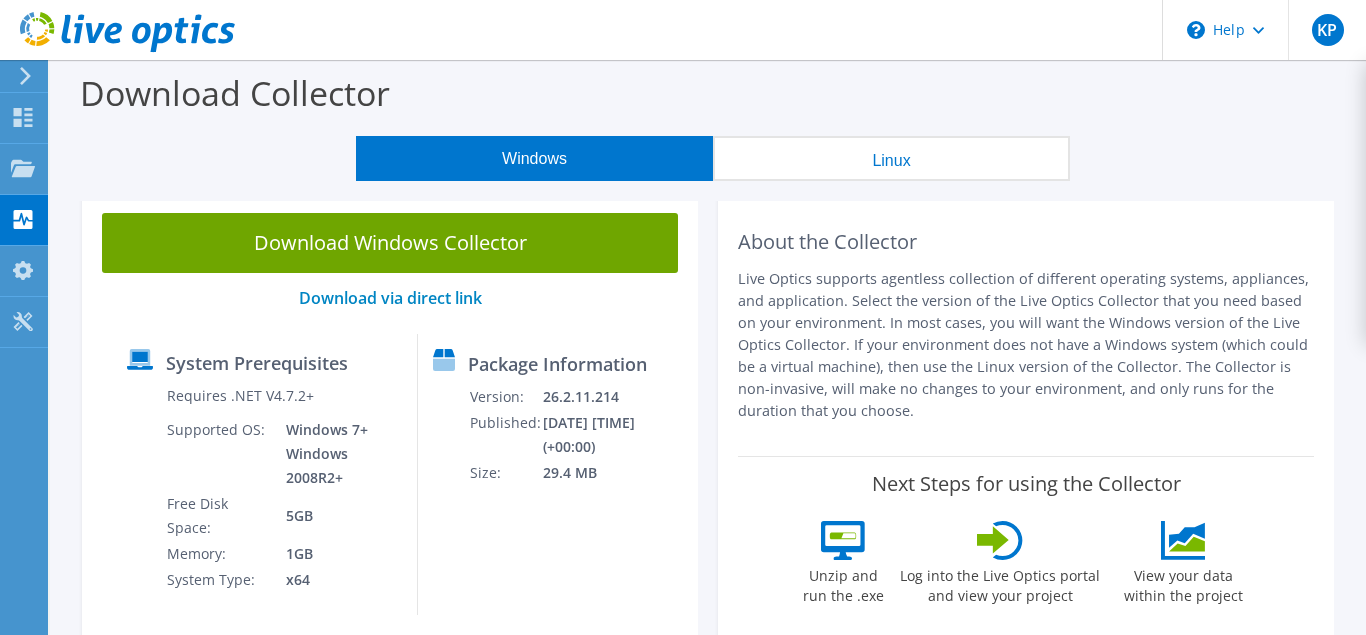 click on "26.2.11.214" at bounding box center (615, 397) 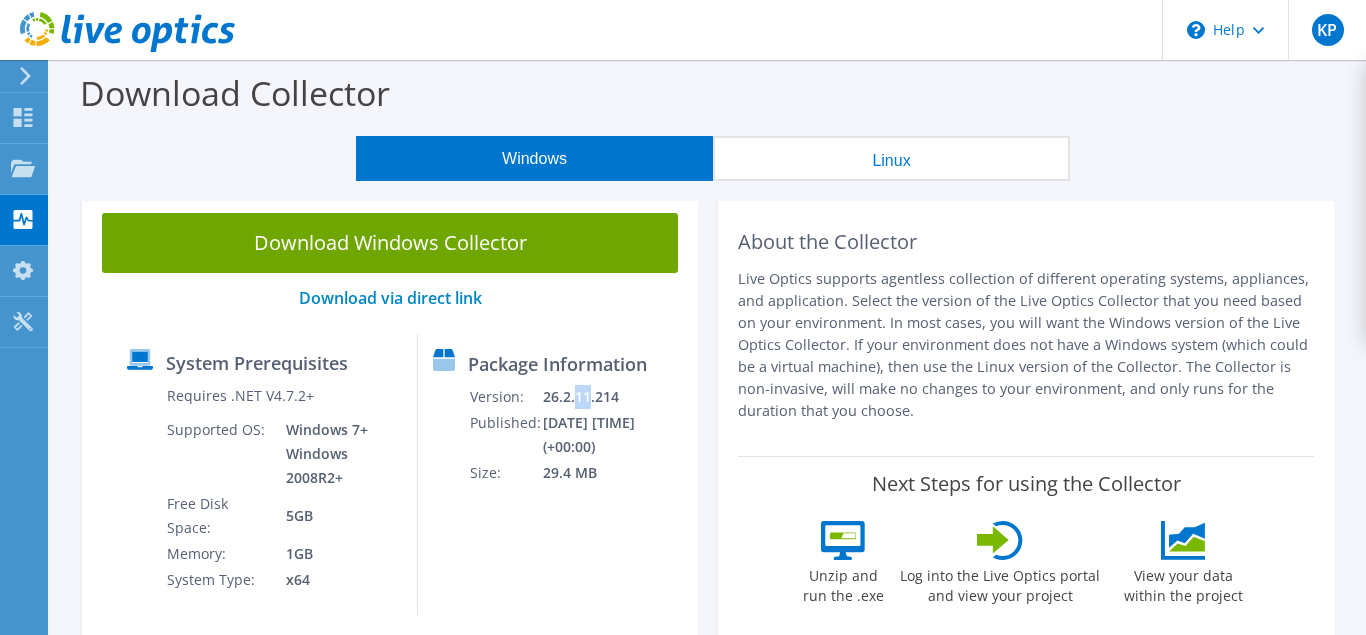click on "26.2.11.214" at bounding box center (615, 397) 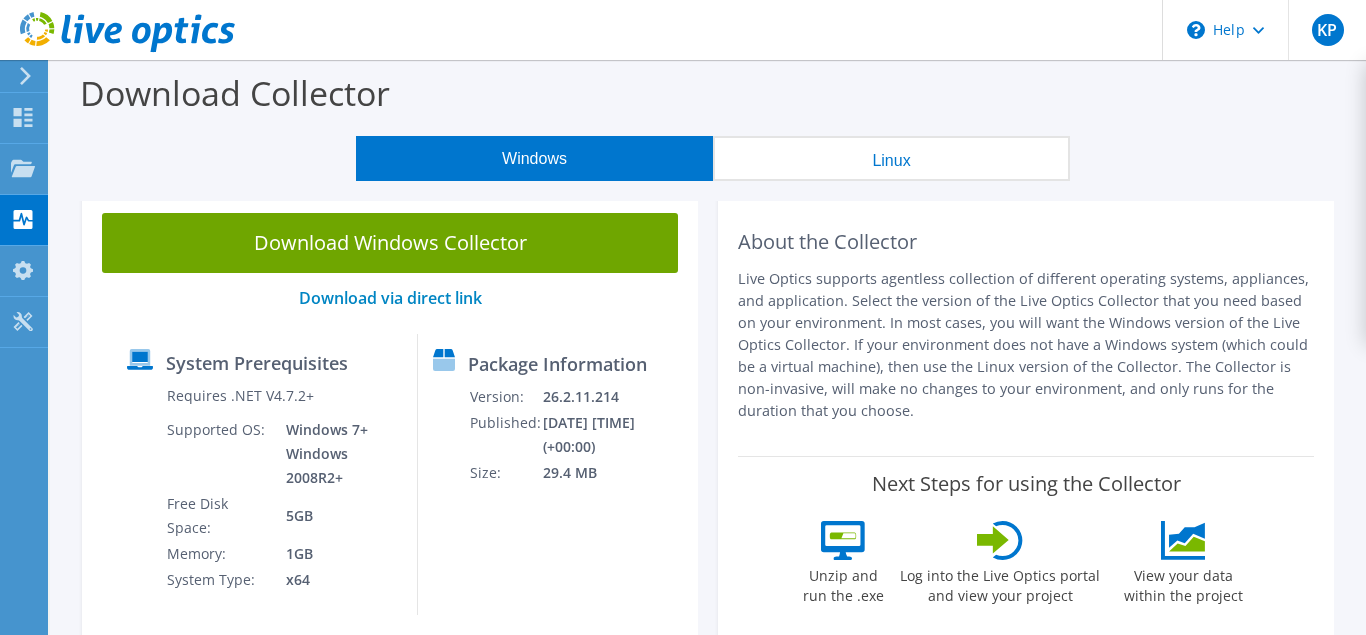 click on "26.2.11.214" at bounding box center (615, 397) 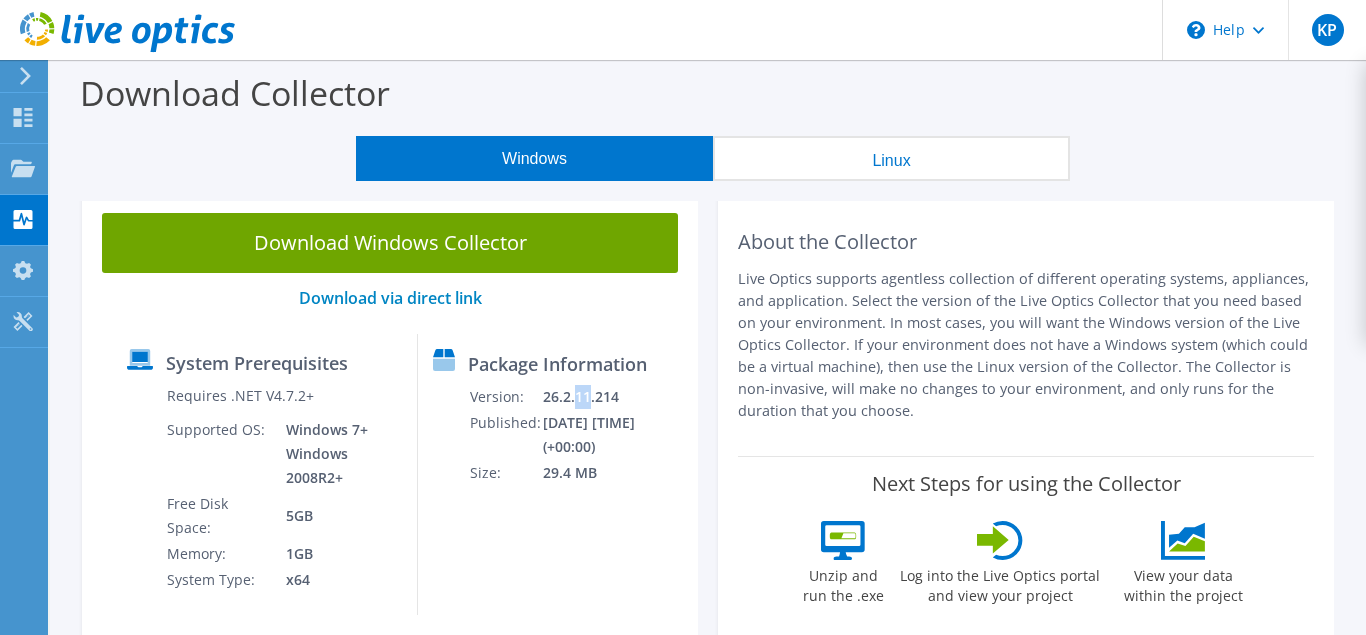 click on "26.2.11.214" at bounding box center [615, 397] 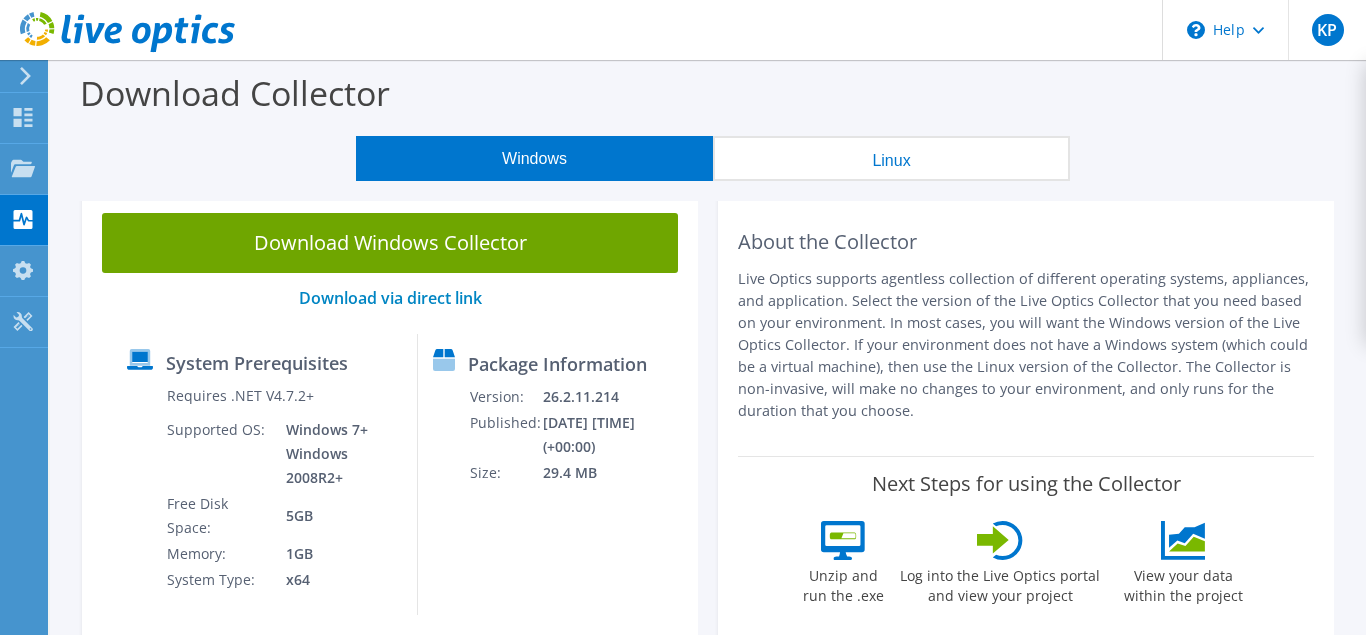 click on "26.2.11.214" at bounding box center (615, 397) 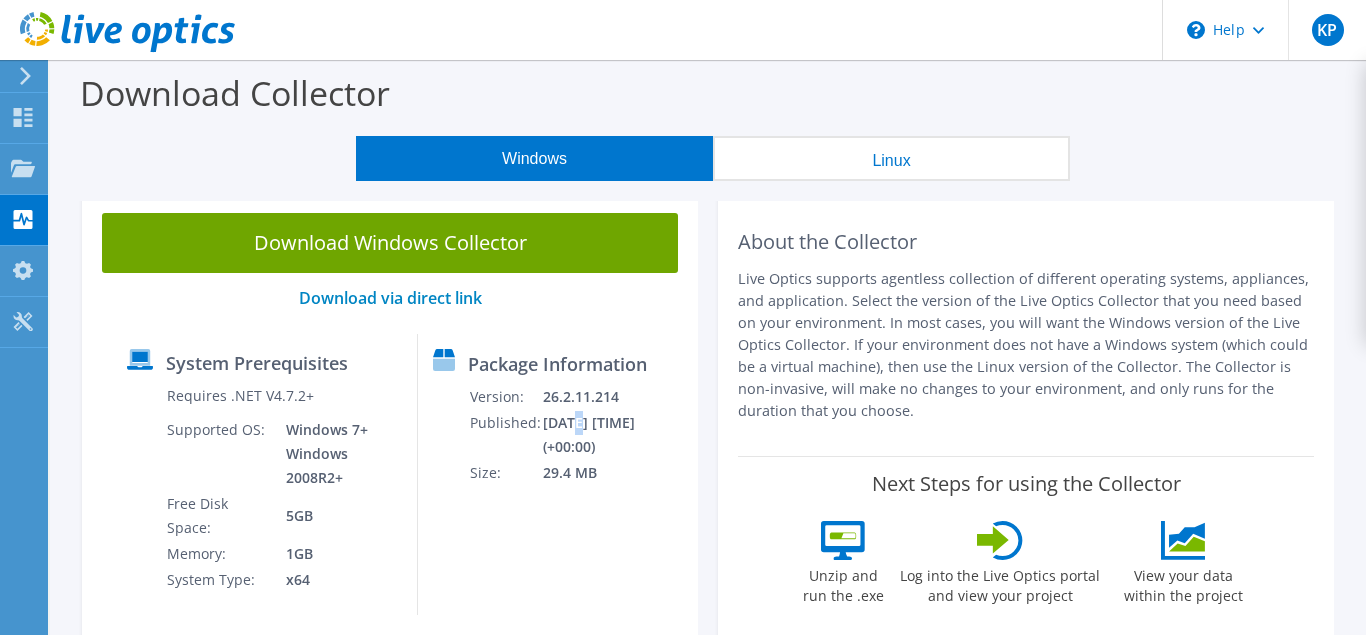 click on "[DATE] [TIME]  (+00:00)" at bounding box center [615, 435] 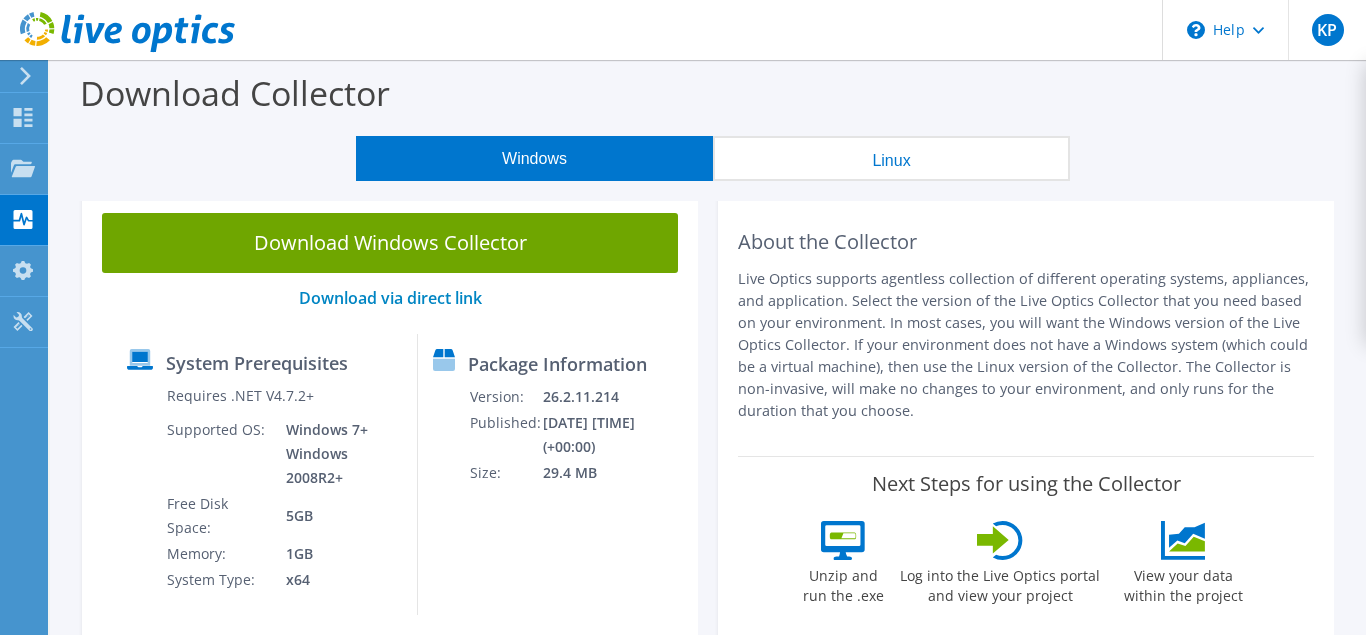click on "[DATE] [TIME]  (+00:00)" at bounding box center [615, 435] 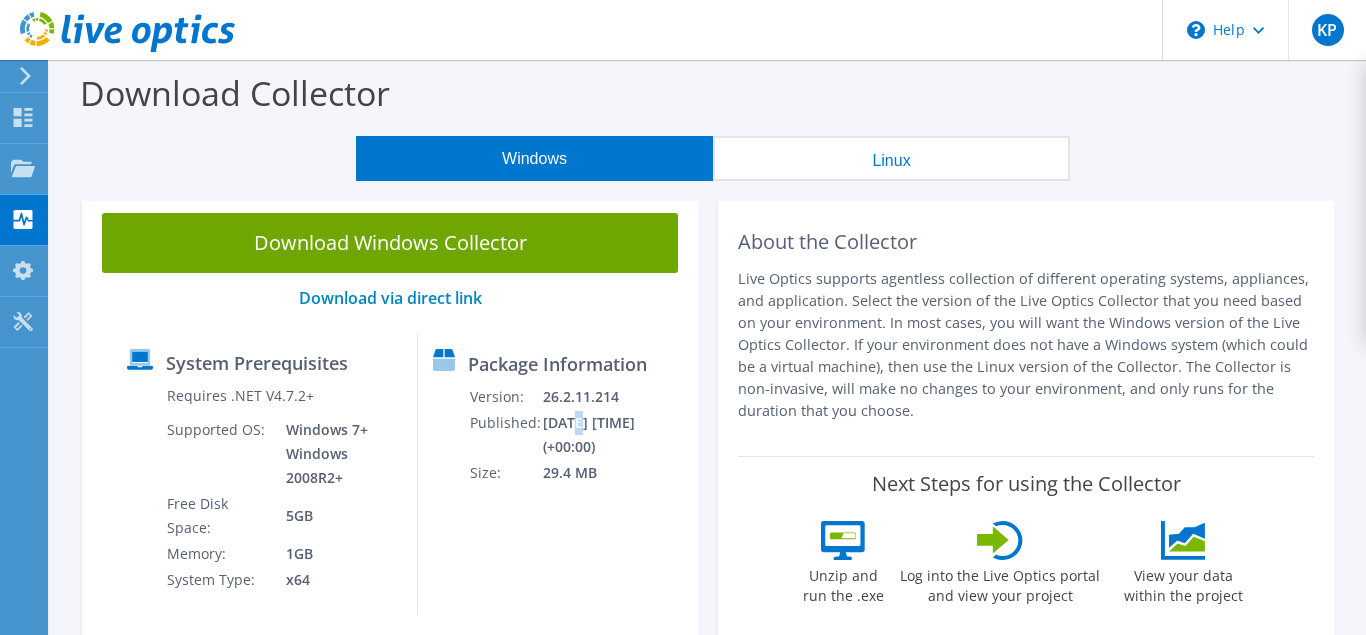 click on "[DATE] [TIME]  (+00:00)" at bounding box center (615, 435) 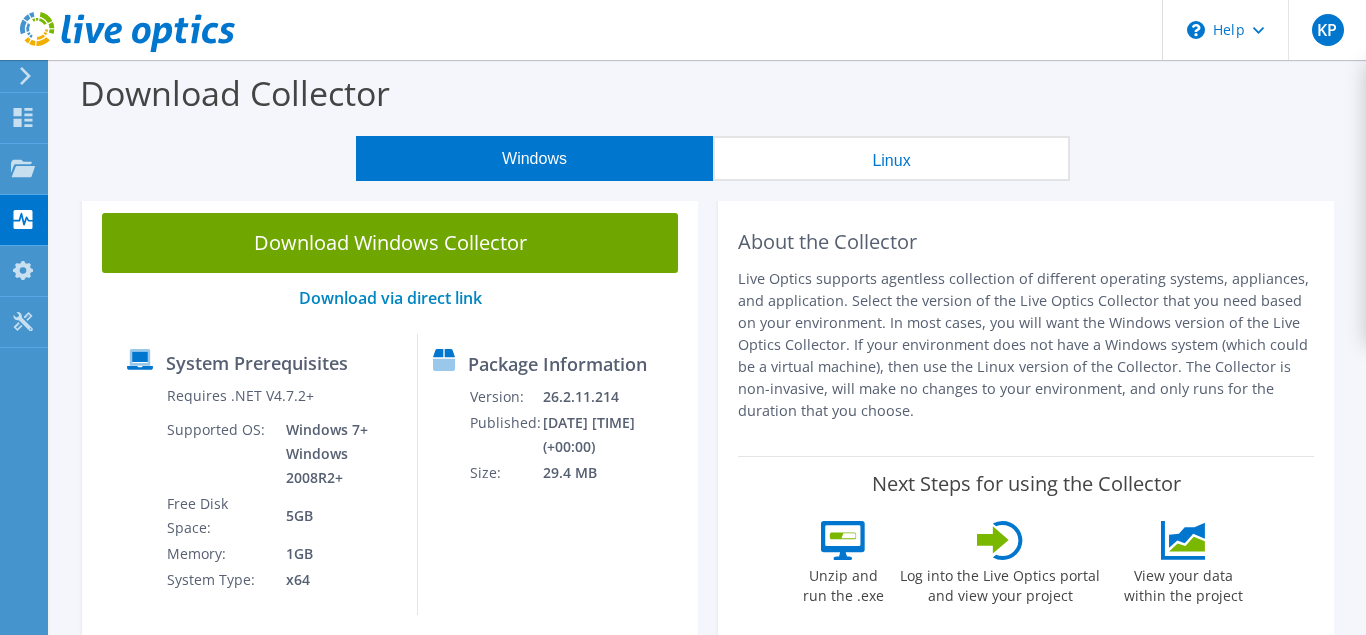 click on "29.4 MB" at bounding box center [615, 473] 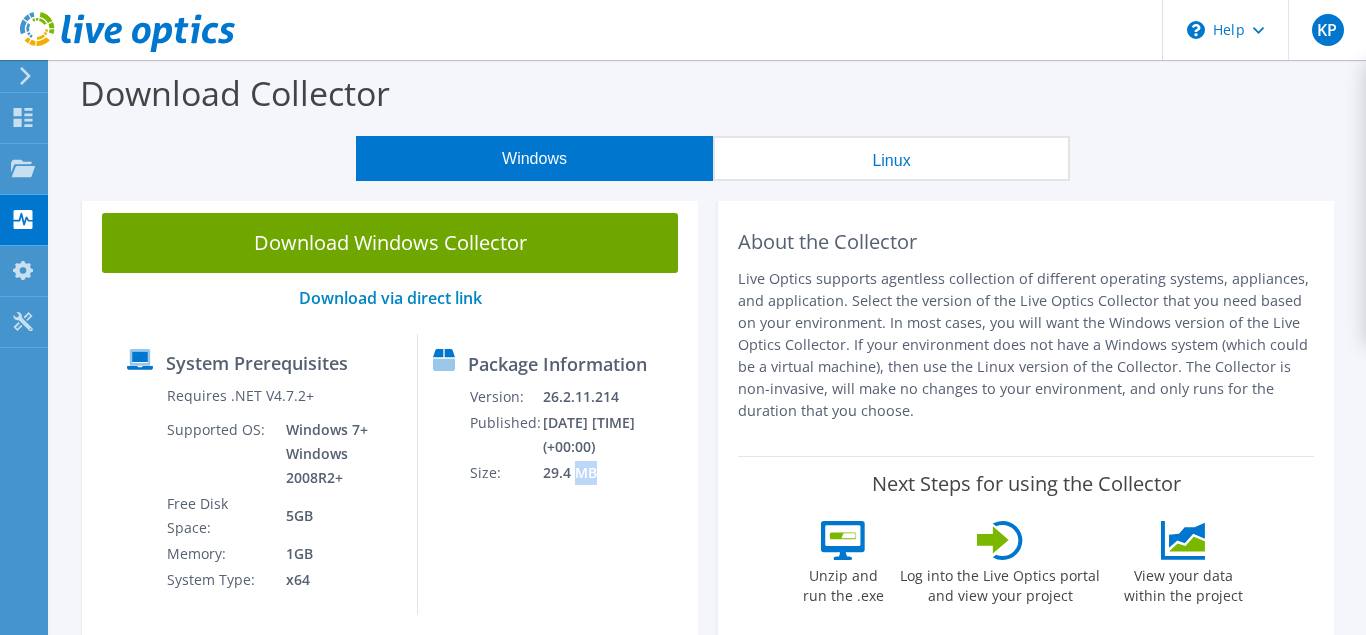 click on "29.4 MB" at bounding box center [615, 473] 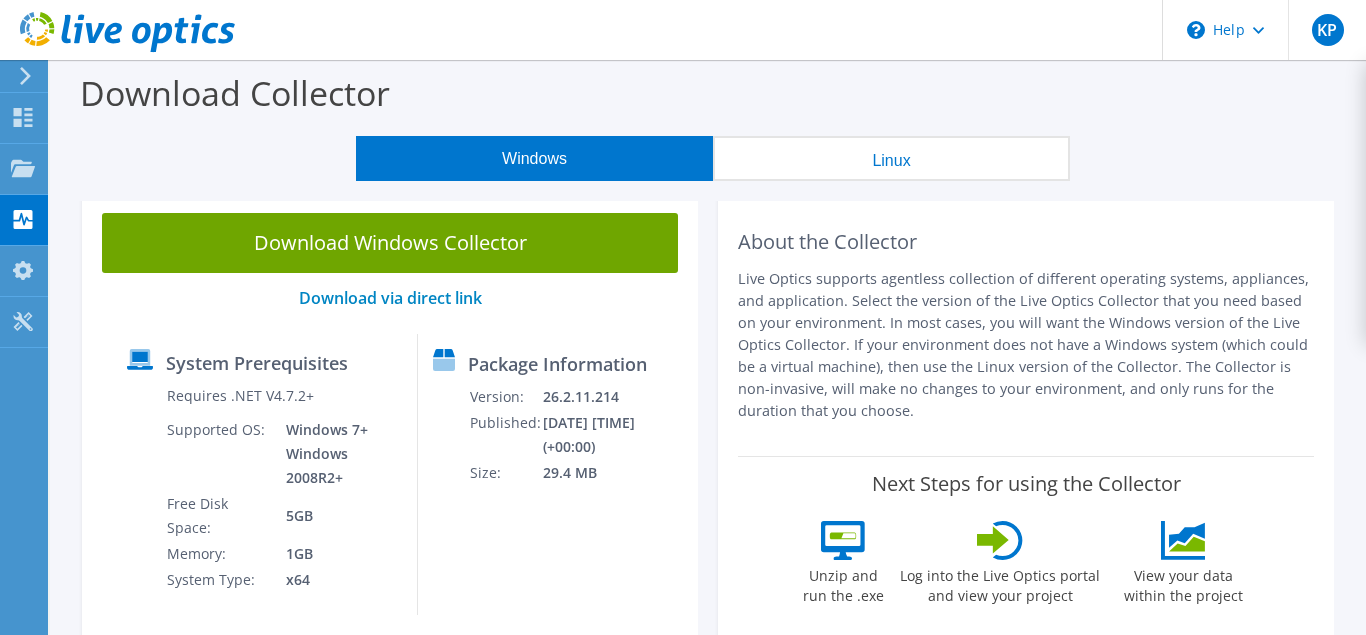 click on "29.4 MB" at bounding box center (615, 473) 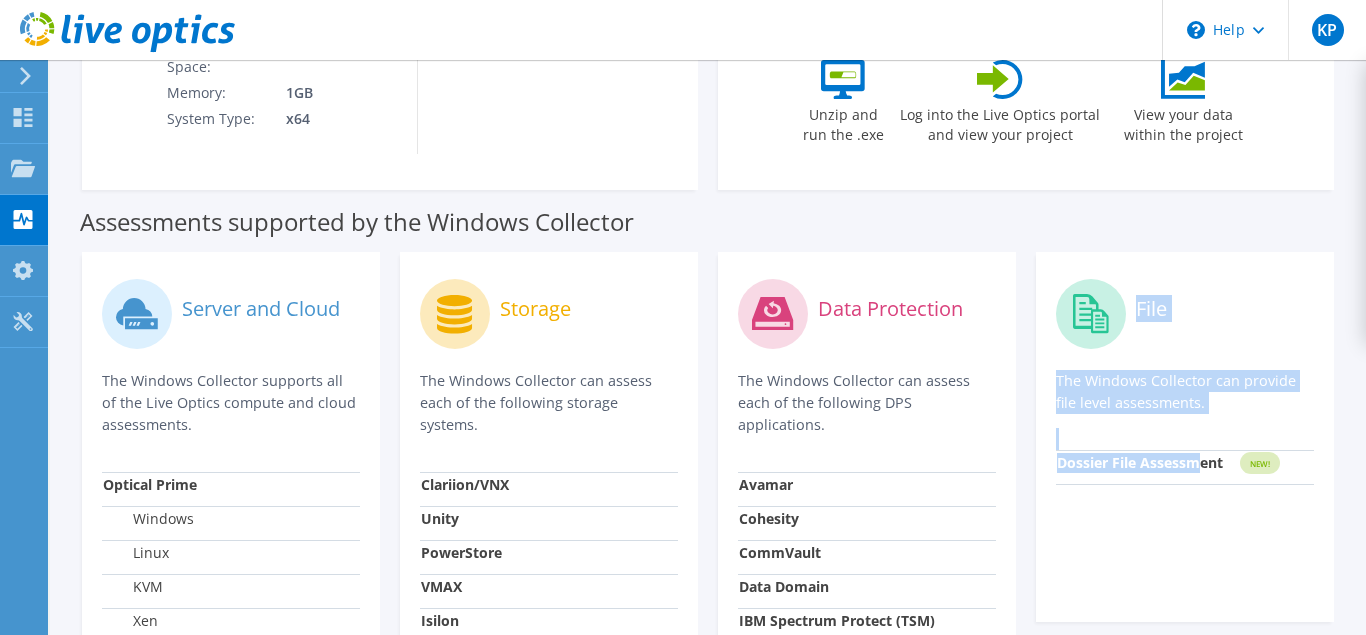 scroll, scrollTop: 480, scrollLeft: 0, axis: vertical 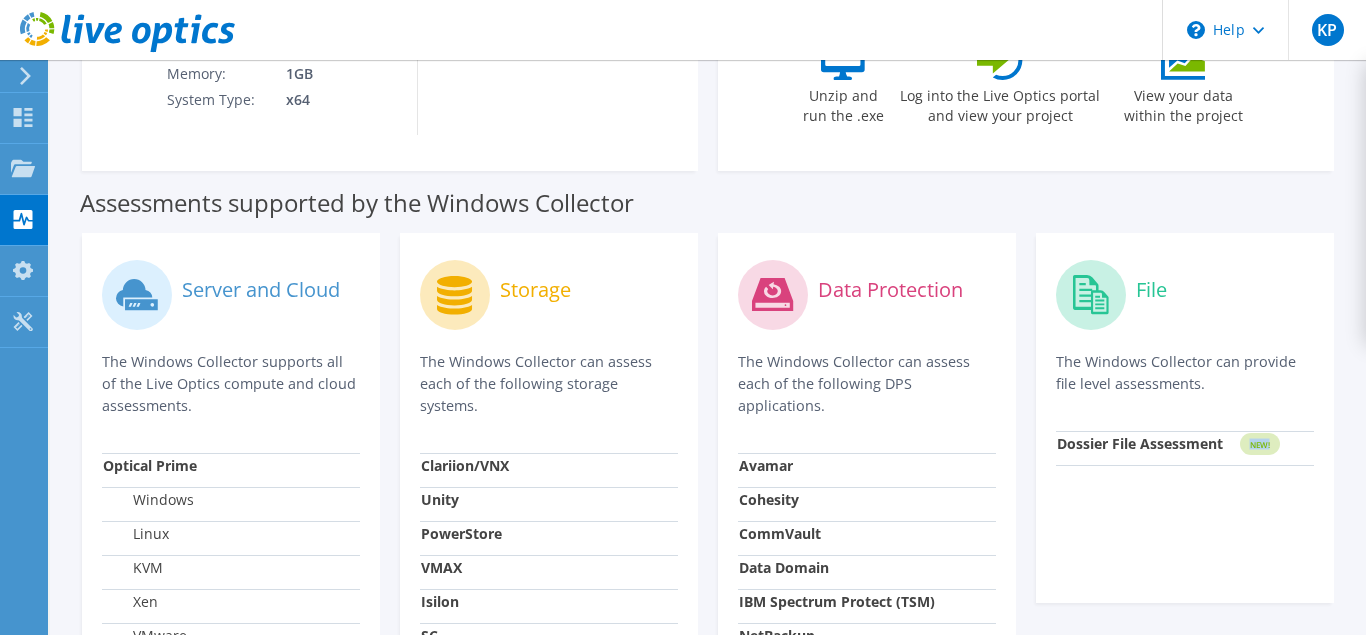 drag, startPoint x: 738, startPoint y: 481, endPoint x: 1304, endPoint y: 611, distance: 580.7375 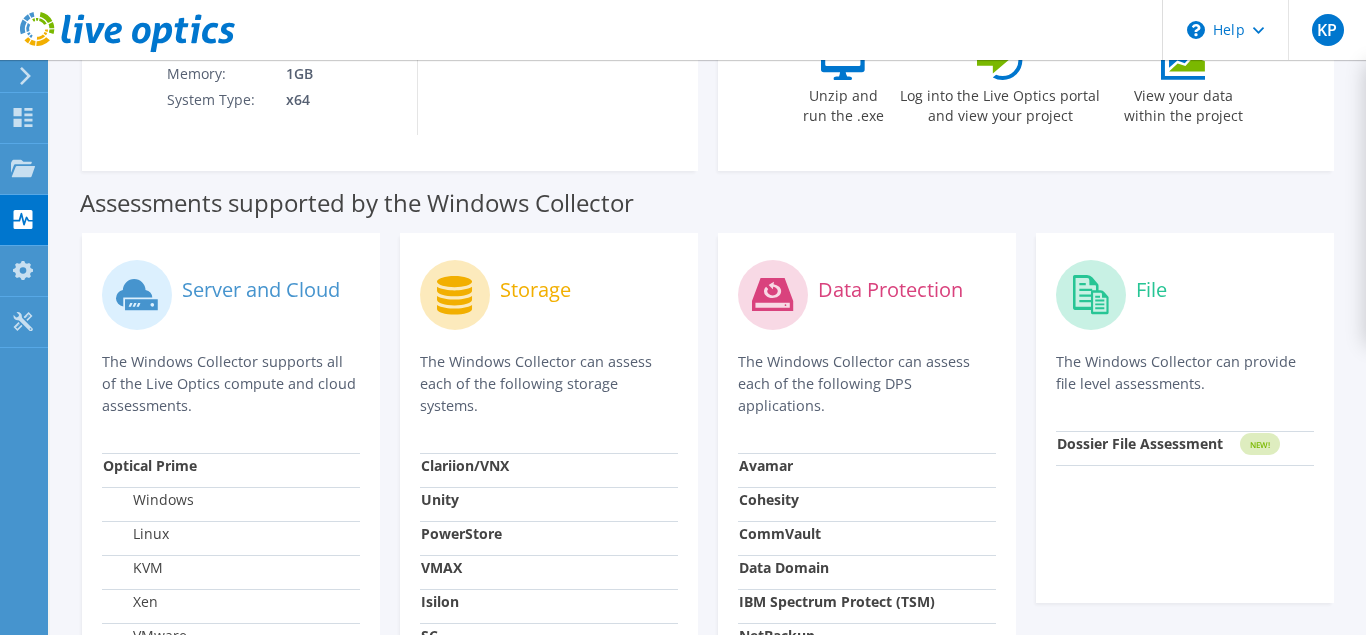 click on "File
The Windows Collector can provide file level assessments.
Dossier File Assessment
NEW!" at bounding box center (1185, 418) 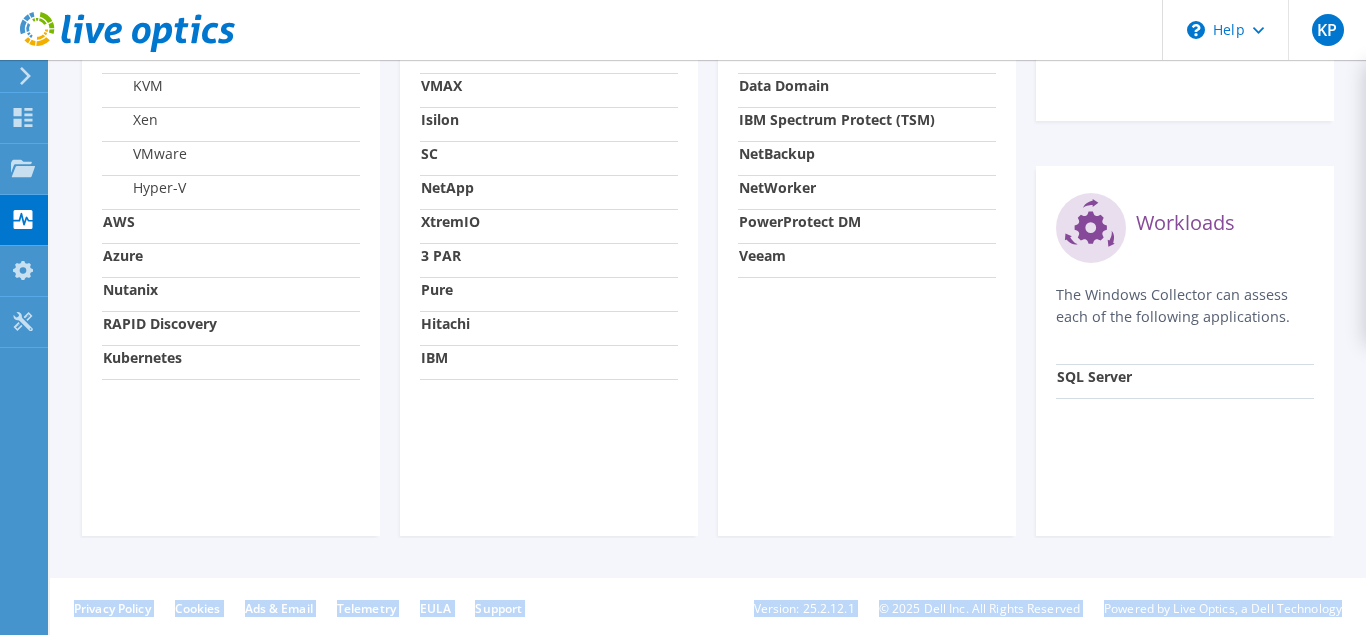 scroll, scrollTop: 965, scrollLeft: 0, axis: vertical 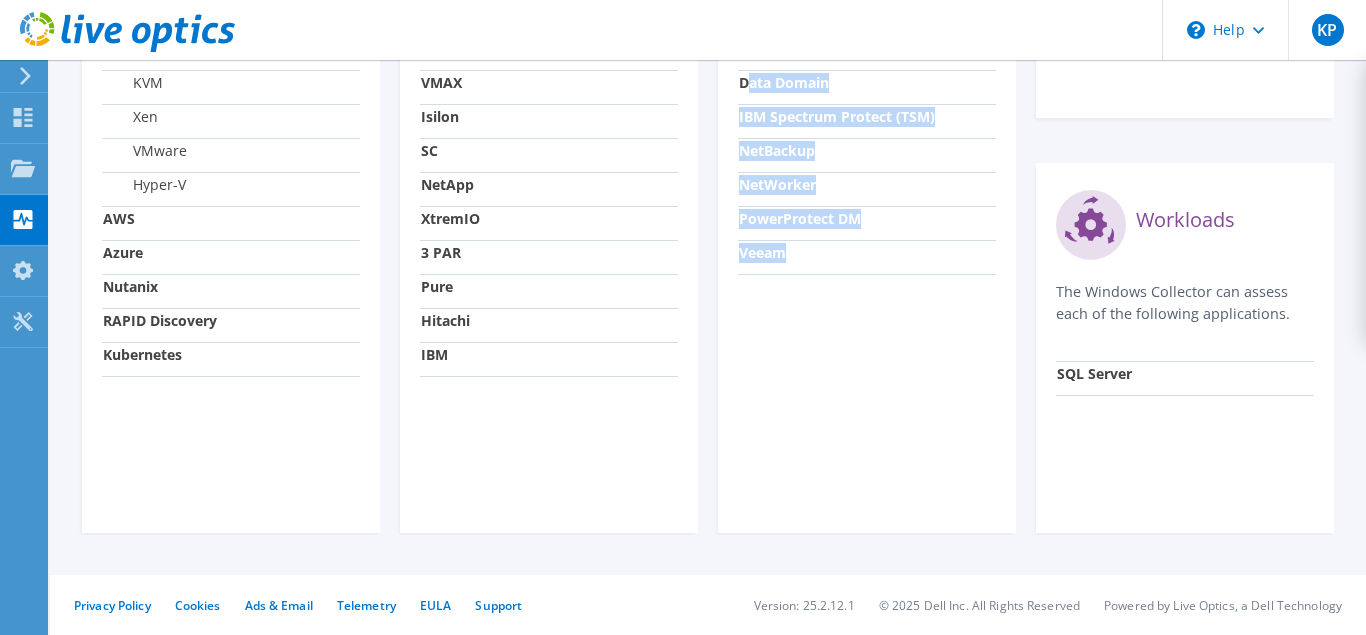 drag, startPoint x: 747, startPoint y: 575, endPoint x: 864, endPoint y: 423, distance: 191.81502 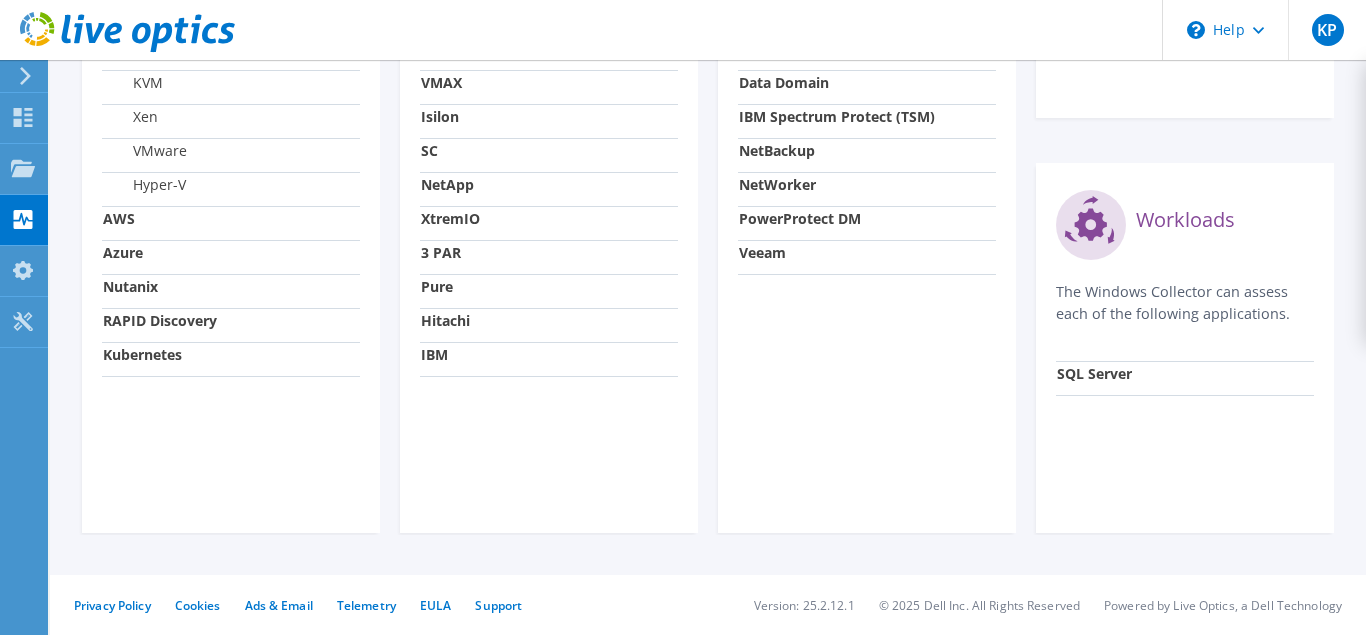 click on "Data Protection
The Windows Collector can assess each of the following DPS applications.
Avamar
Cohesity
CommVault
Data Domain
Veeam" at bounding box center [867, 140] 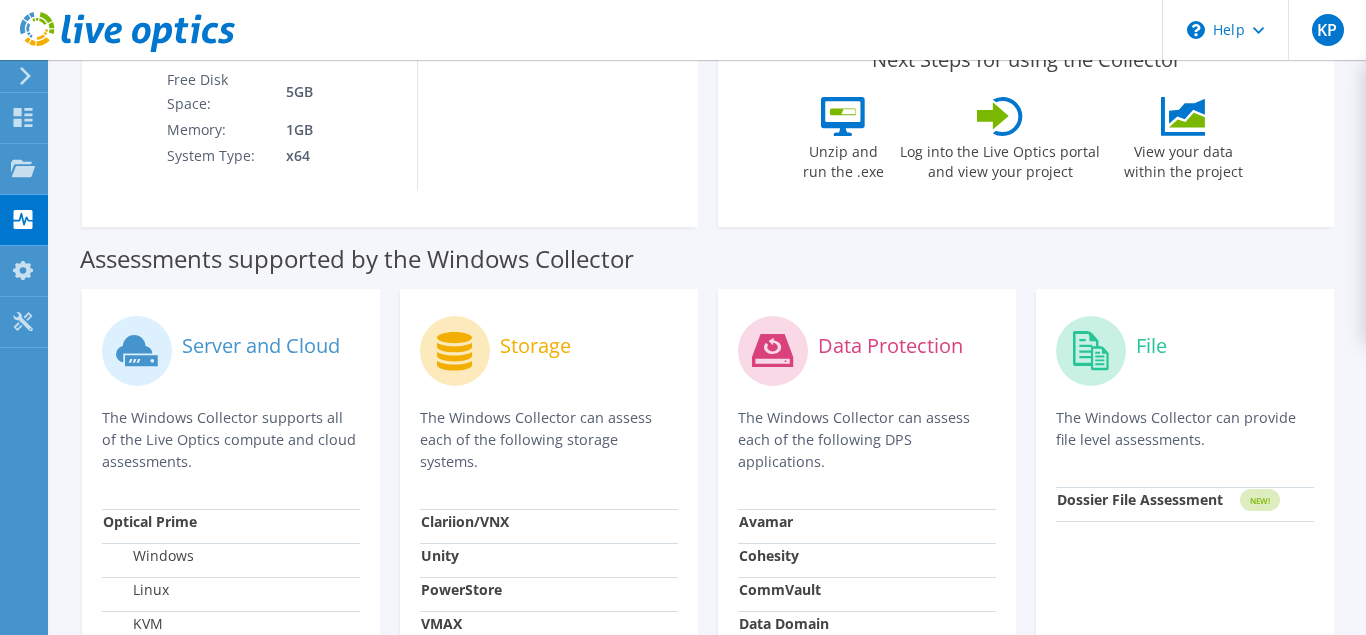 click on "Download Windows Collector
Download via direct link
System Prerequisites
Requires .NET V4.7.2+
Supported OS:
Windows 7+ Windows 2008R2+
Free Disk Space:
5GB
Memory: 1GB System Type: x64" at bounding box center [708, 3] 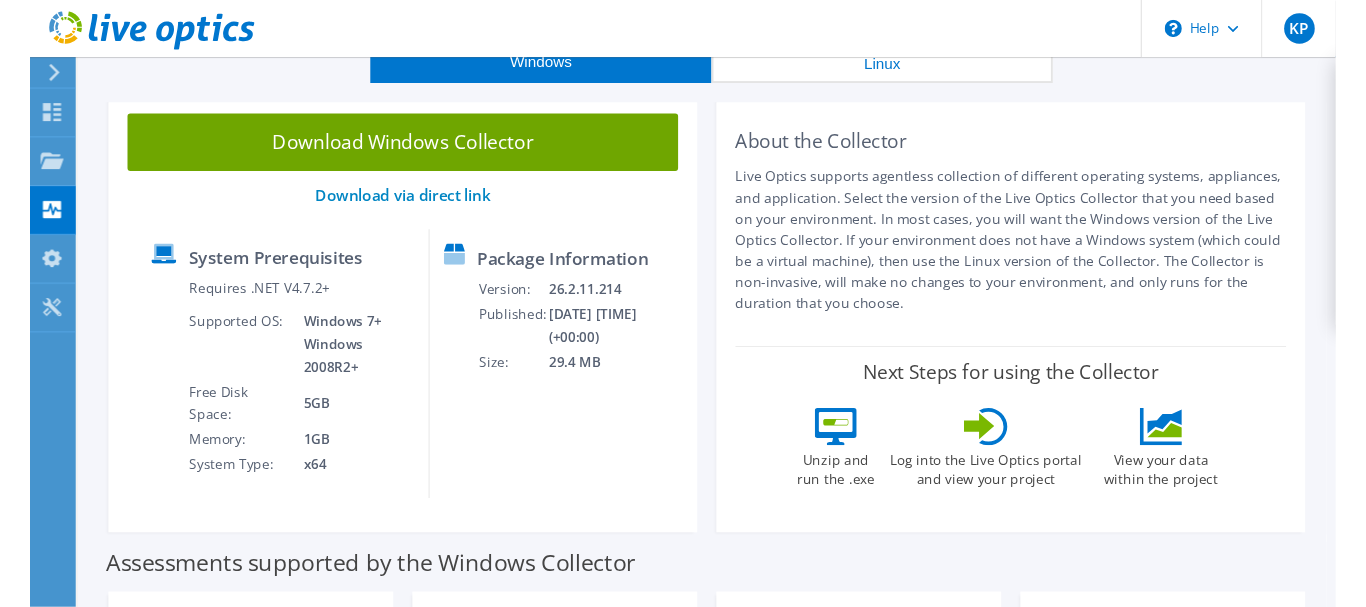 scroll, scrollTop: 0, scrollLeft: 0, axis: both 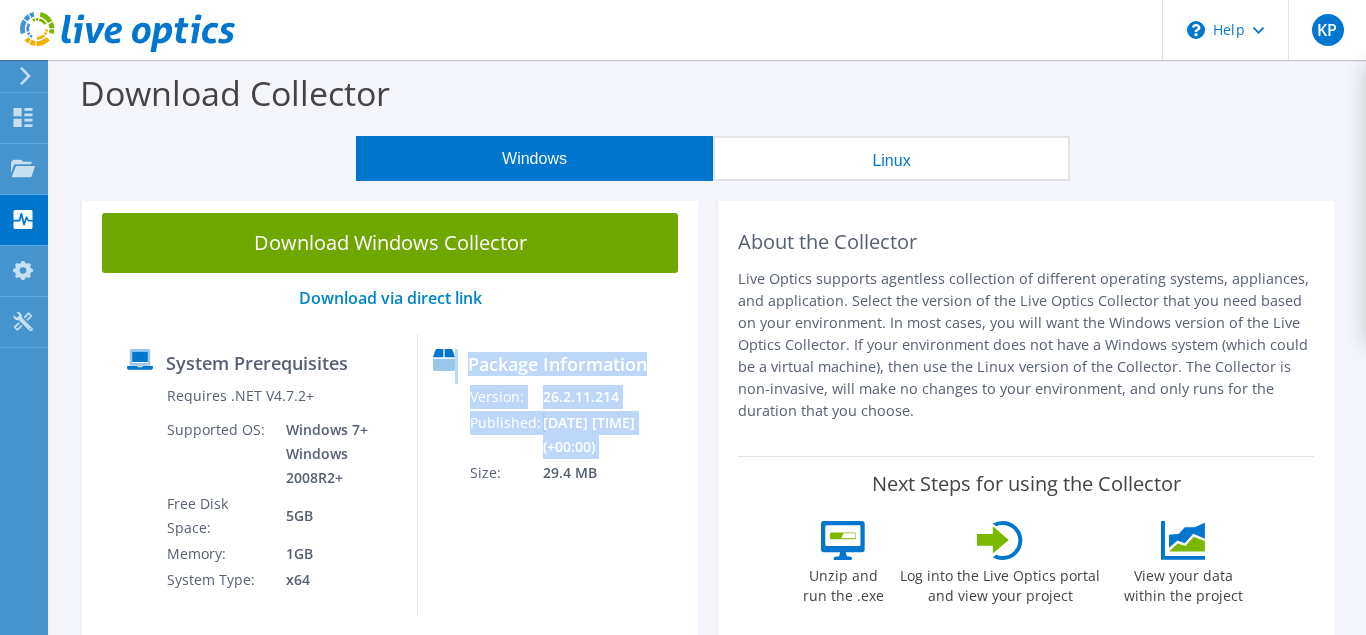 drag, startPoint x: 167, startPoint y: 366, endPoint x: 427, endPoint y: 599, distance: 349.12604 